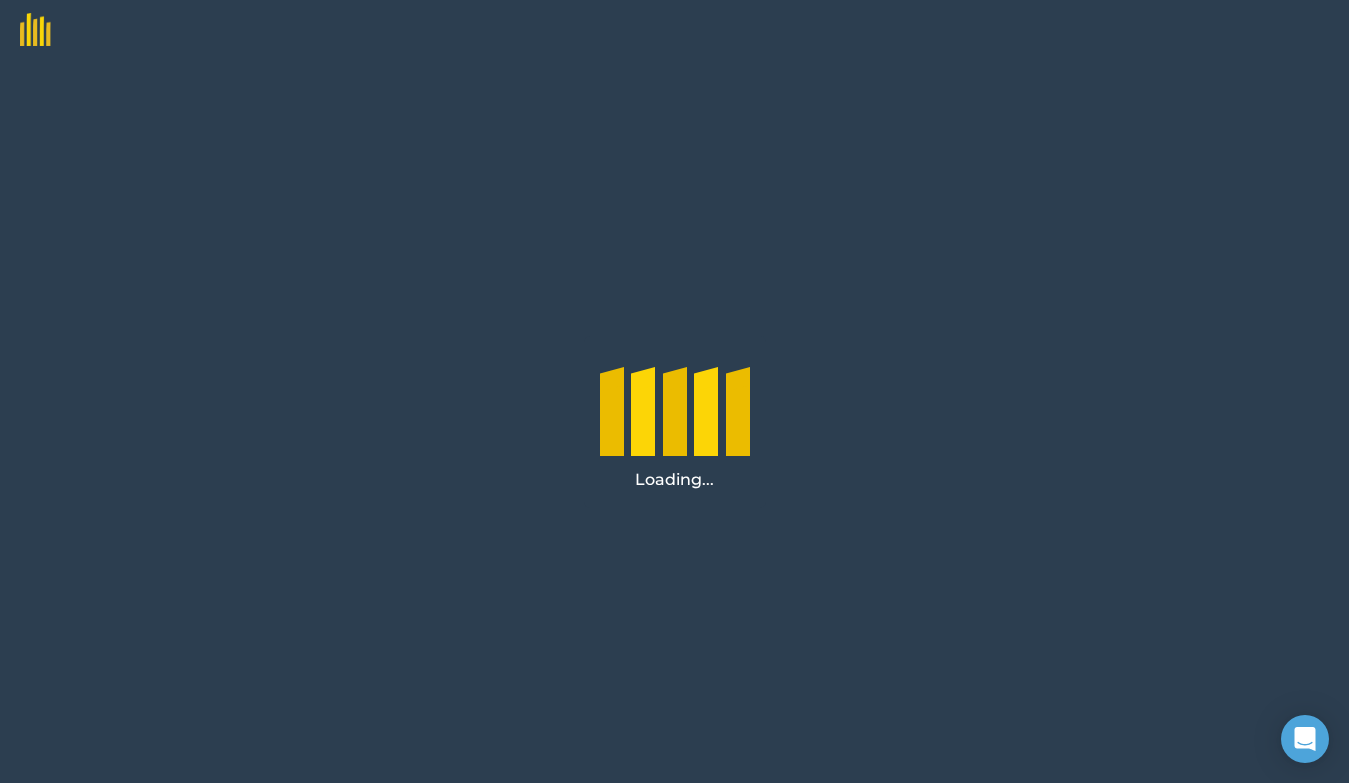 scroll, scrollTop: 0, scrollLeft: 0, axis: both 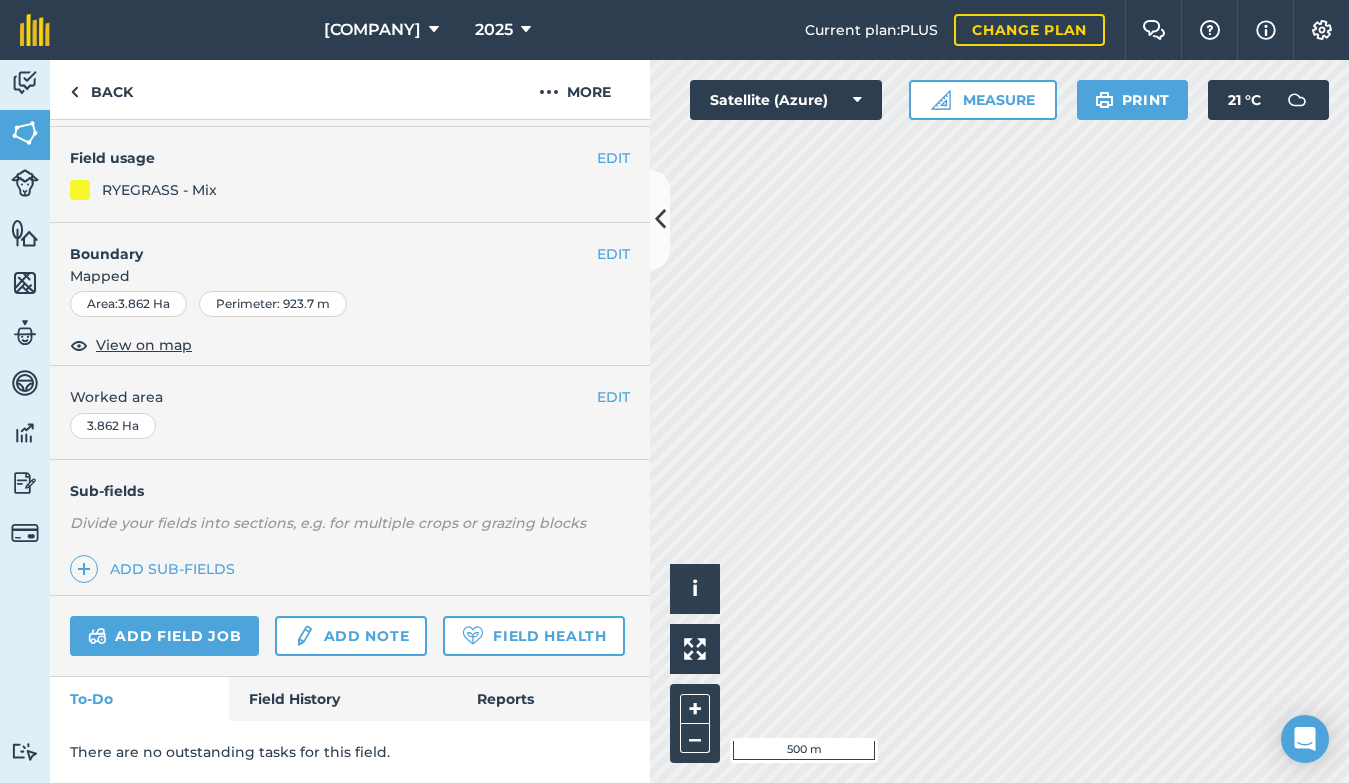 click on "Field History" at bounding box center [342, 699] 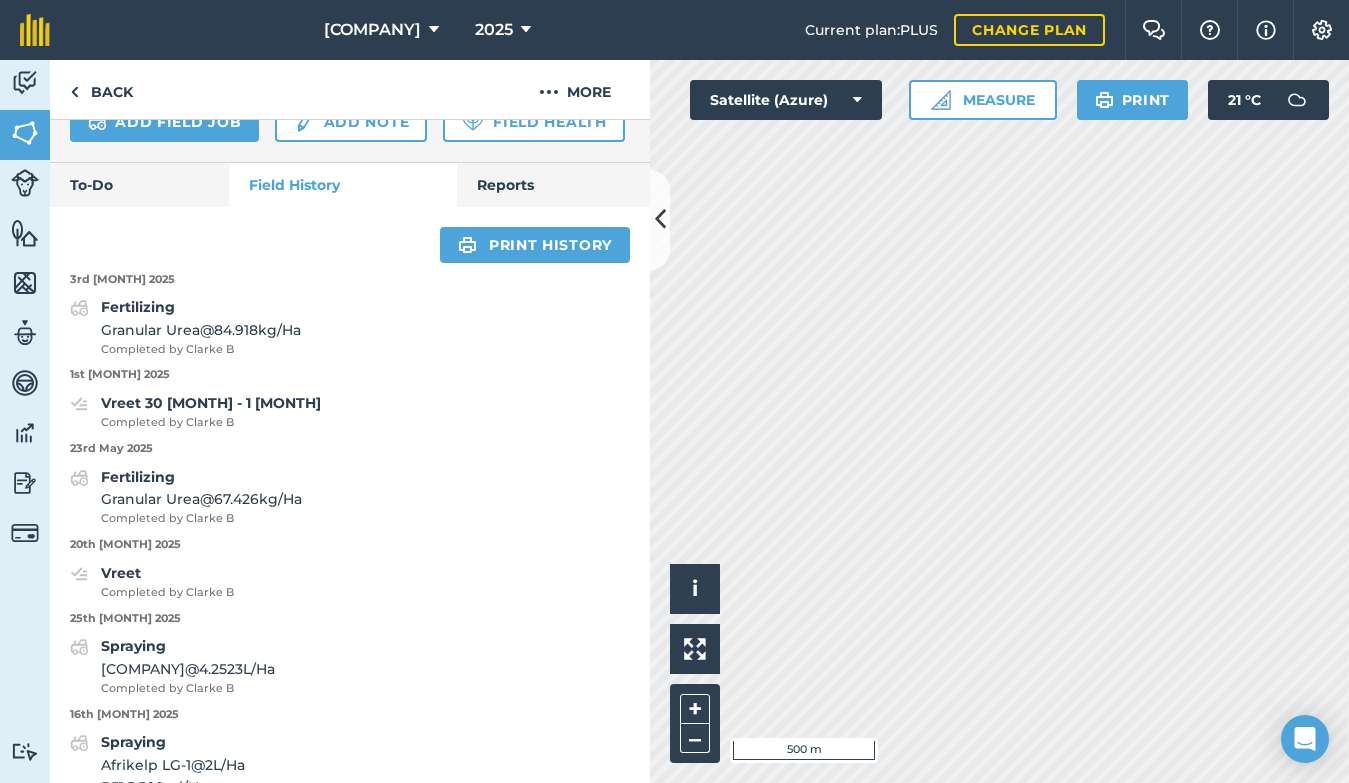 scroll, scrollTop: 760, scrollLeft: 0, axis: vertical 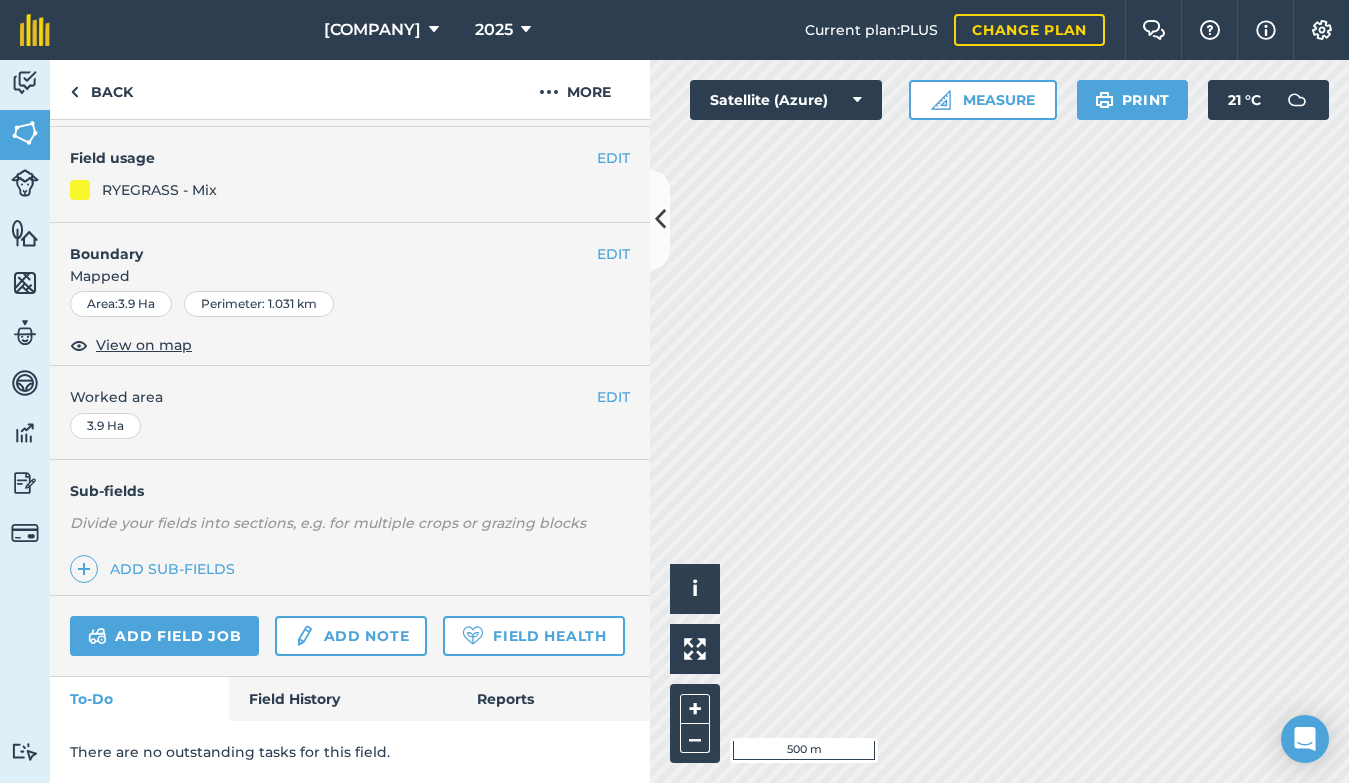 click on "Field History" at bounding box center [342, 699] 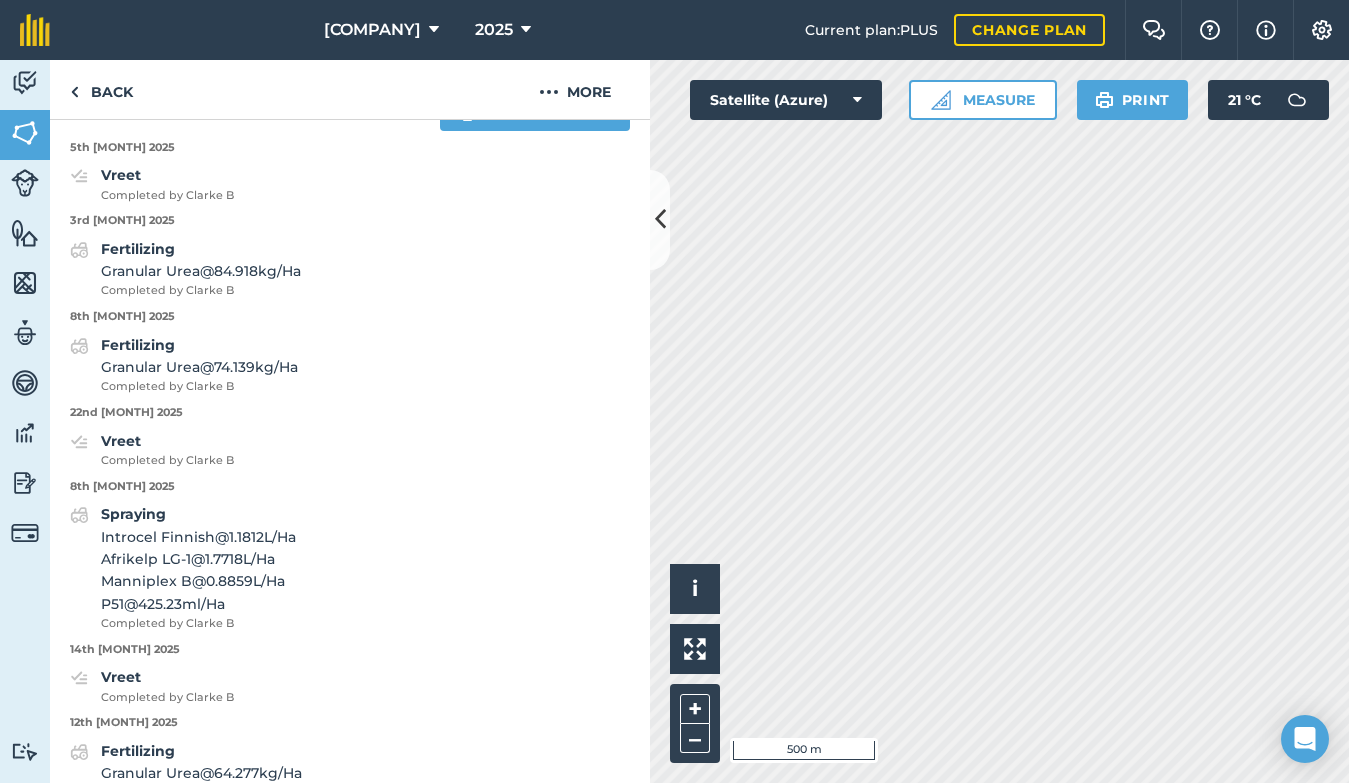 scroll, scrollTop: 795, scrollLeft: 0, axis: vertical 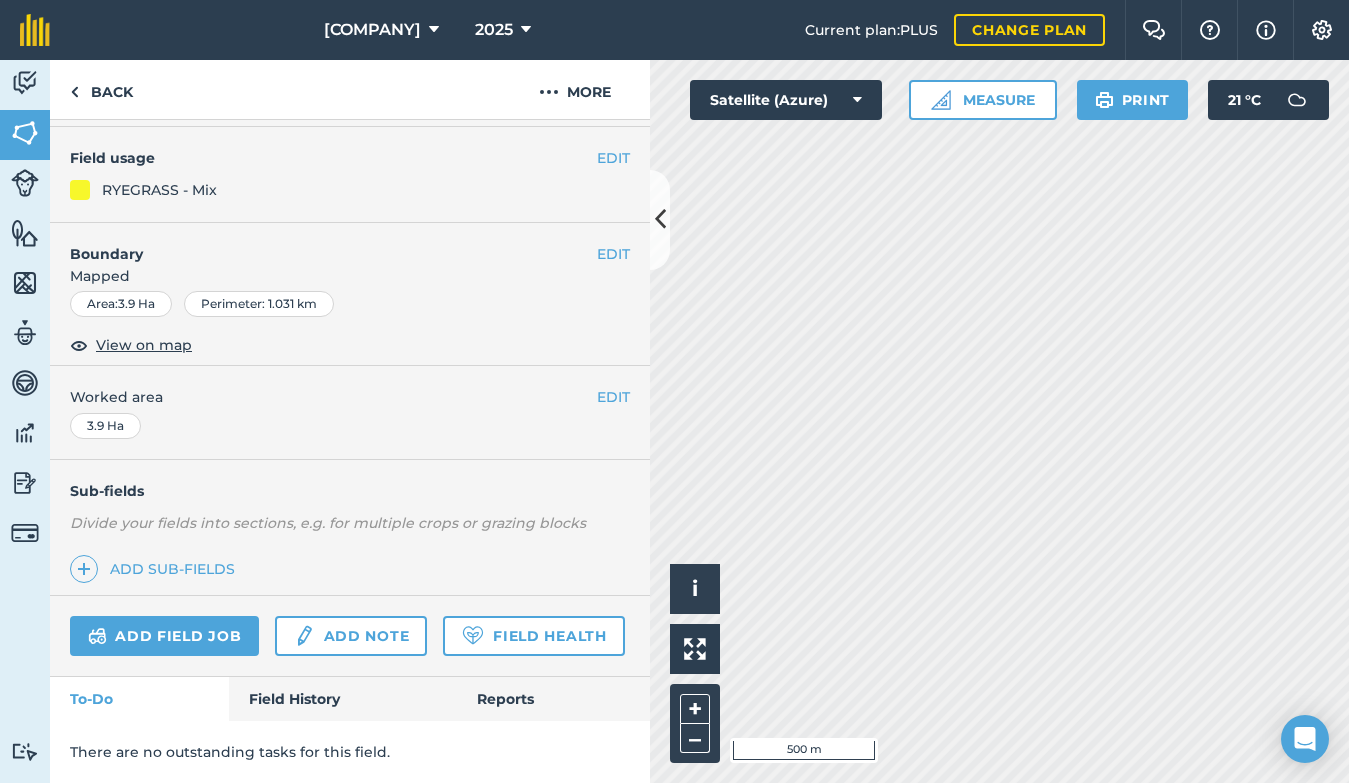drag, startPoint x: 278, startPoint y: 700, endPoint x: 299, endPoint y: 666, distance: 39.962482 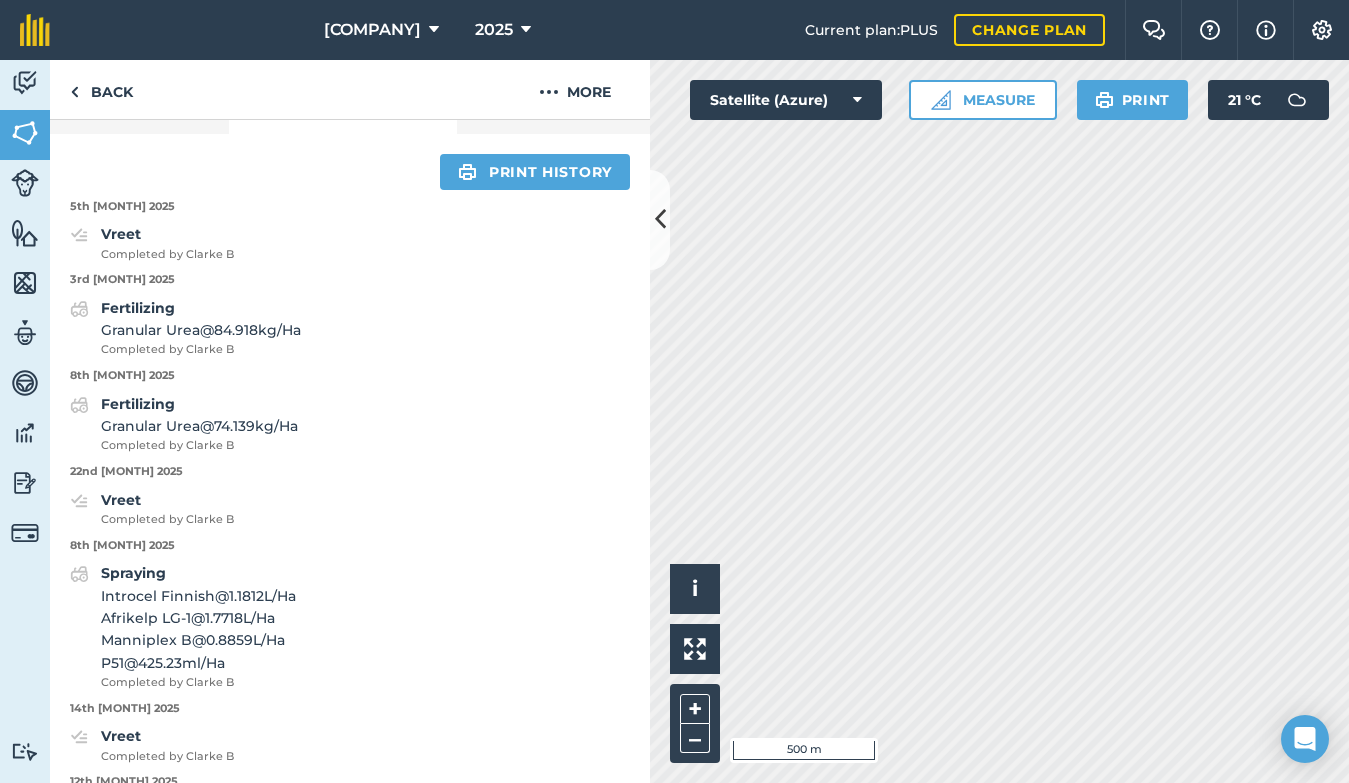 scroll, scrollTop: 765, scrollLeft: 0, axis: vertical 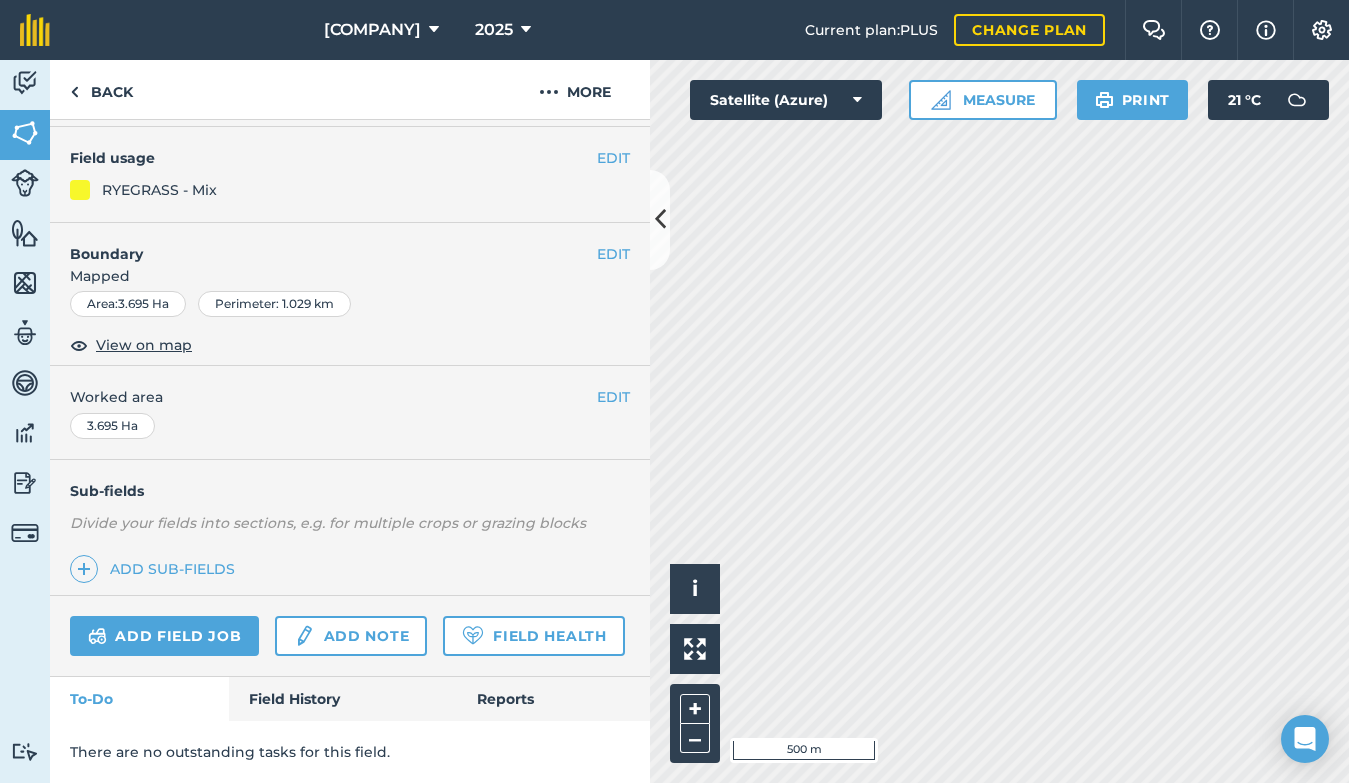 drag, startPoint x: 305, startPoint y: 687, endPoint x: 314, endPoint y: 649, distance: 39.051247 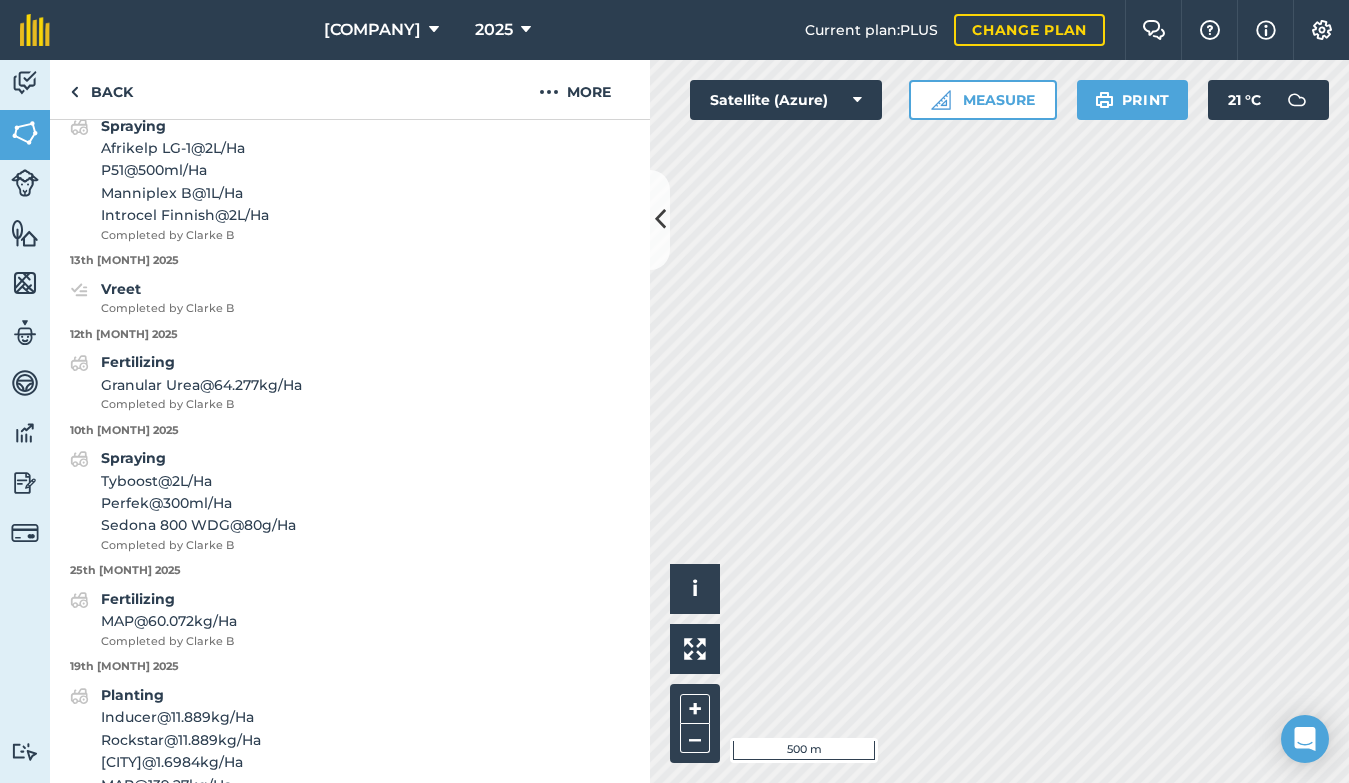 scroll, scrollTop: 0, scrollLeft: 0, axis: both 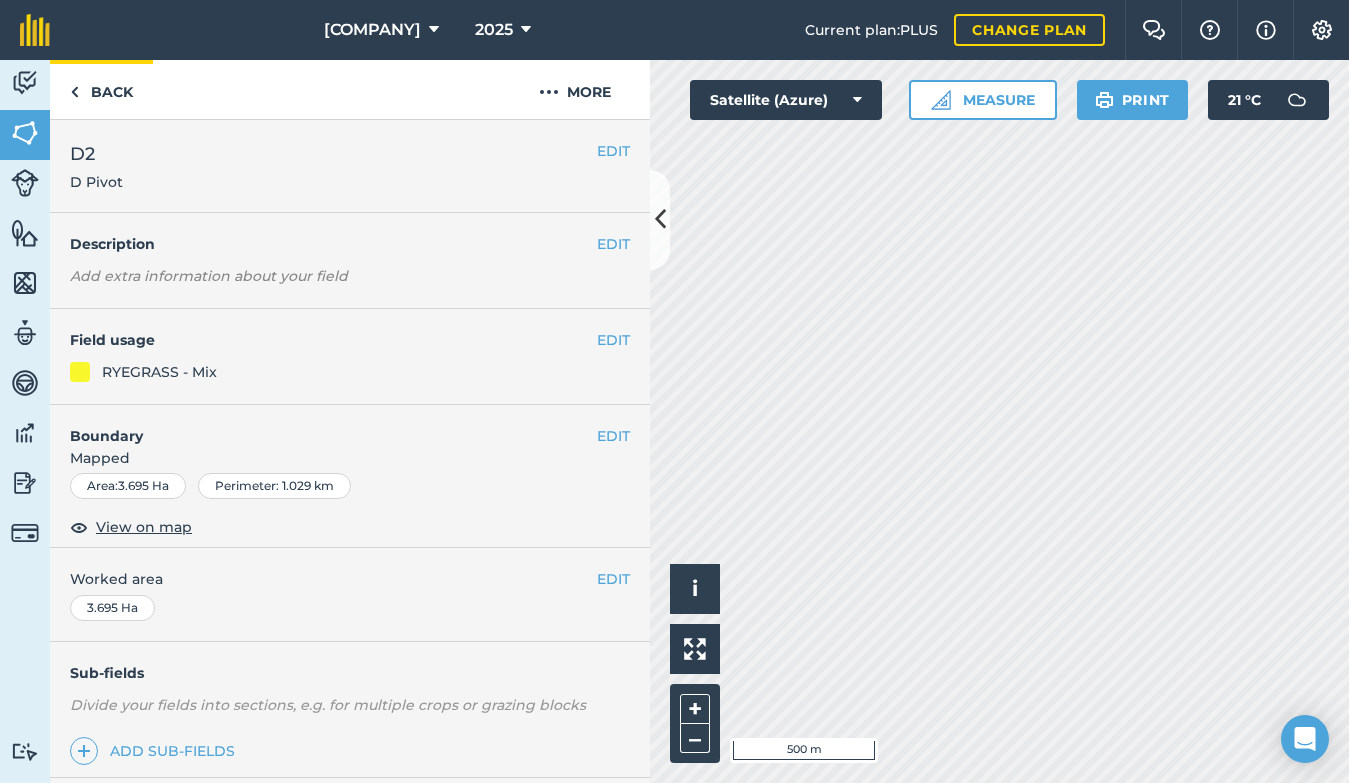 click on "Back" at bounding box center (101, 89) 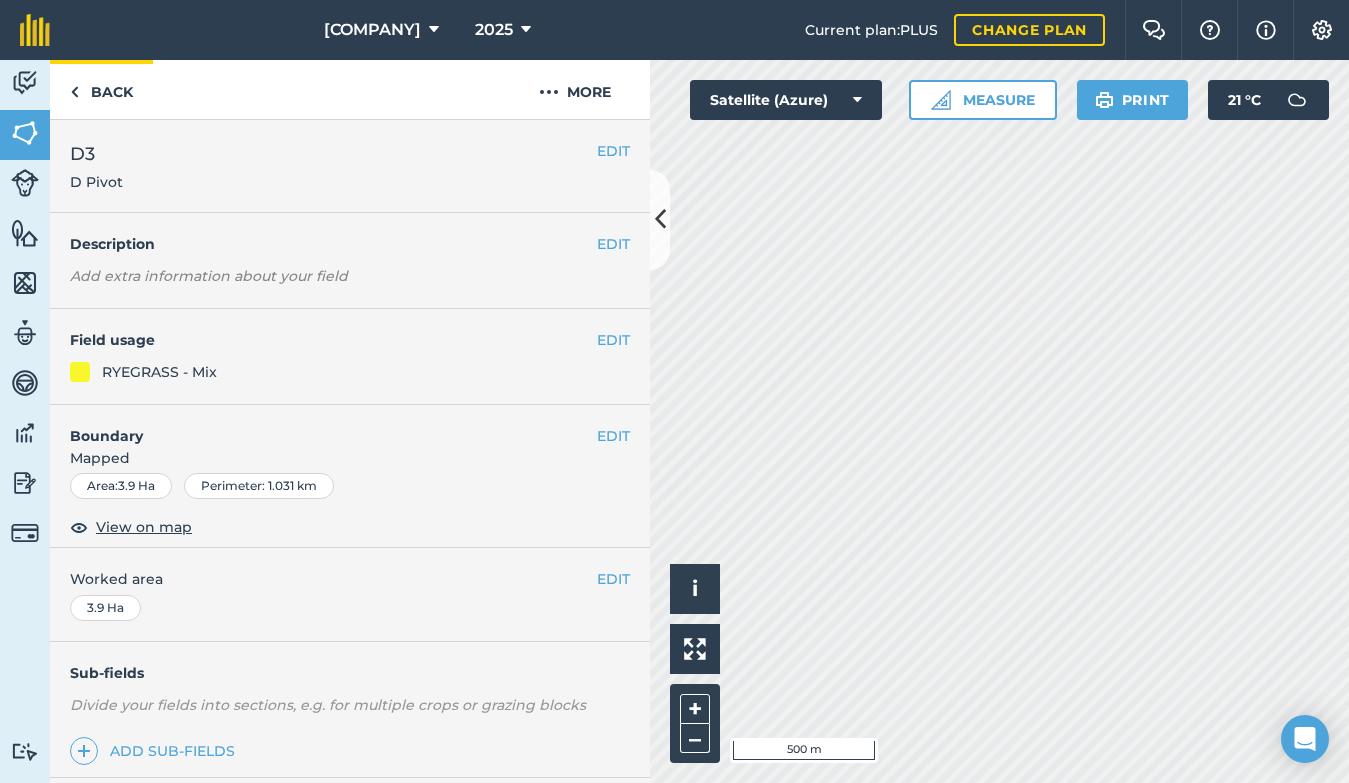 click on "Back" at bounding box center [101, 89] 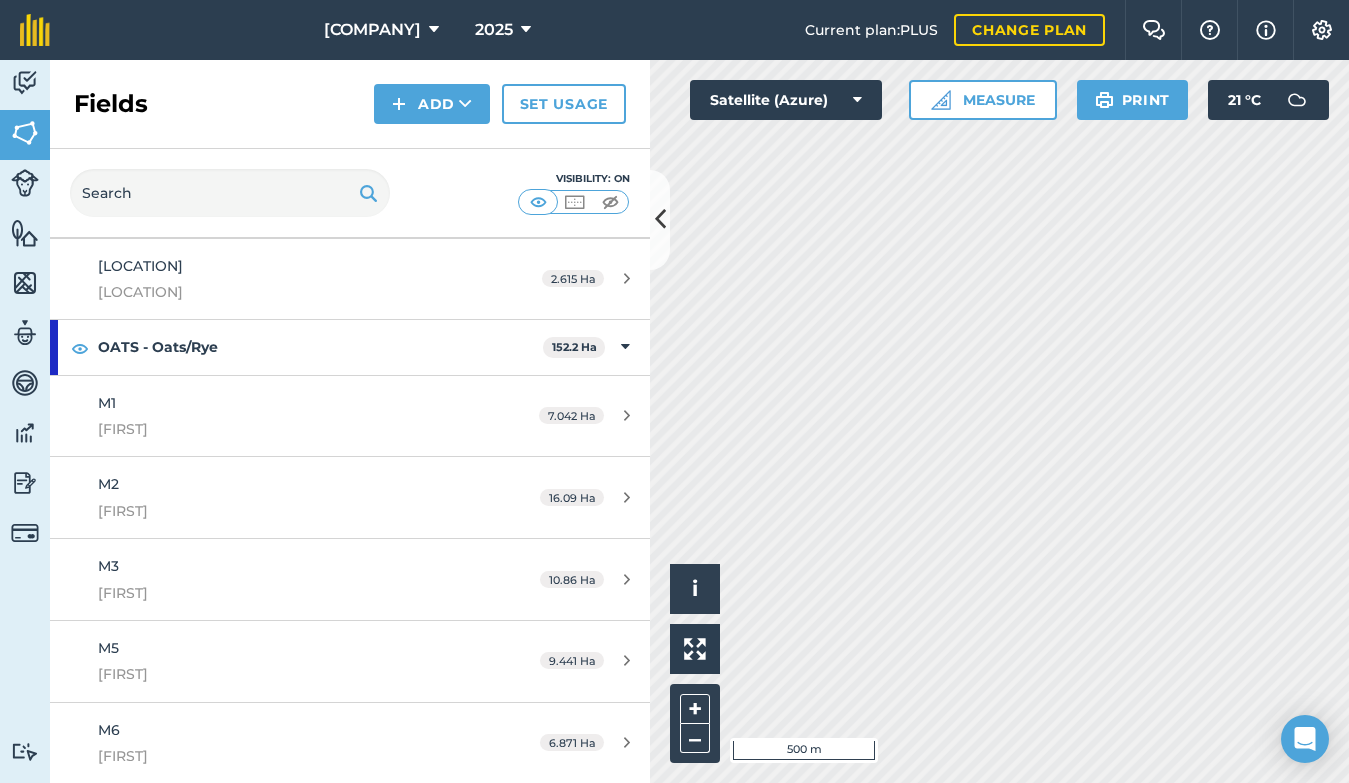 scroll, scrollTop: 633, scrollLeft: 0, axis: vertical 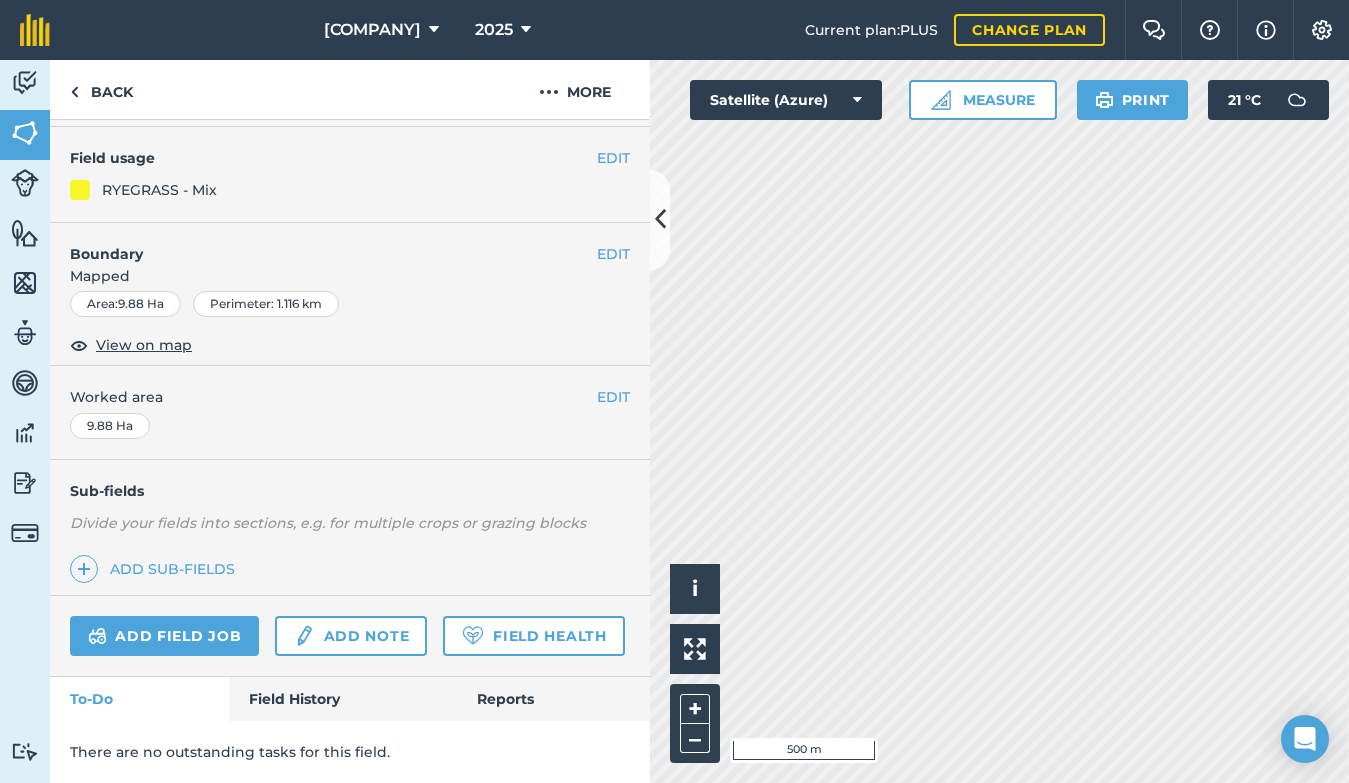 drag, startPoint x: 273, startPoint y: 698, endPoint x: 285, endPoint y: 662, distance: 37.94733 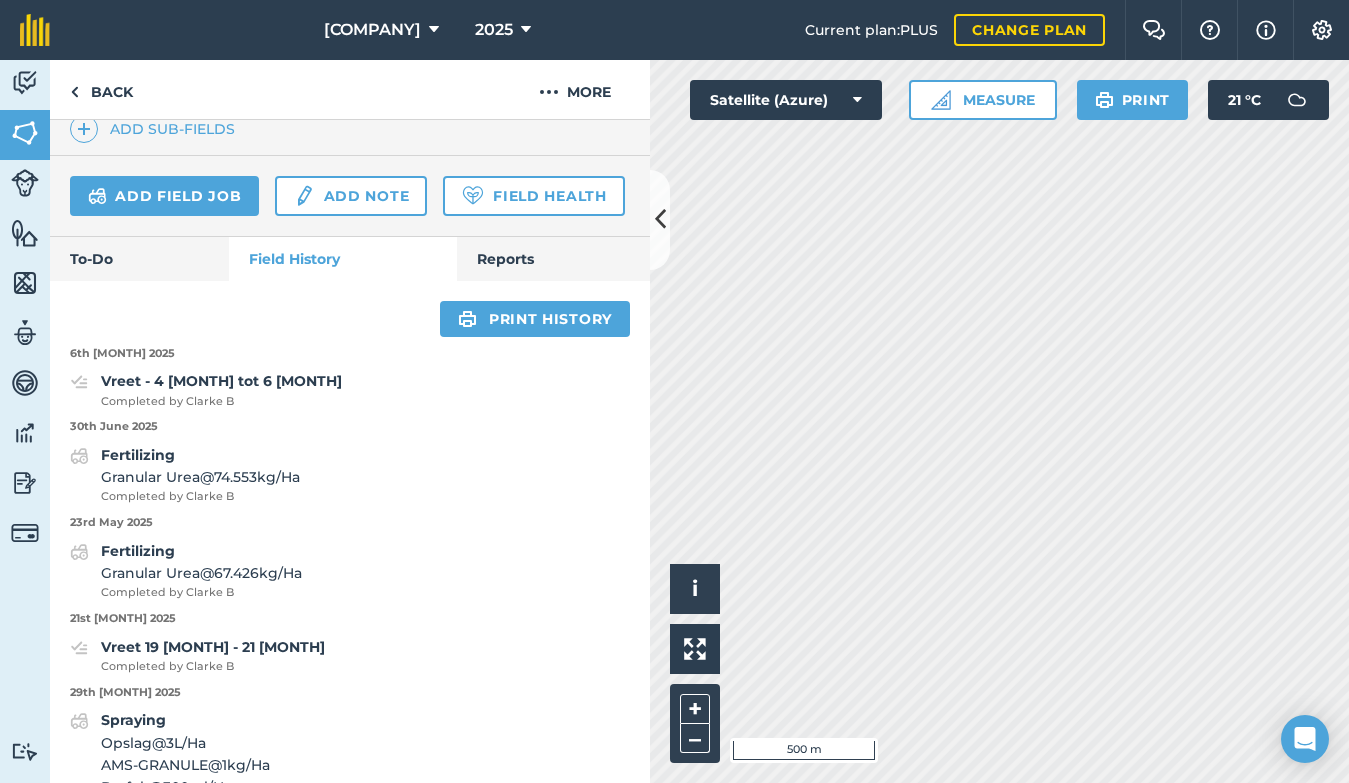 scroll, scrollTop: 0, scrollLeft: 0, axis: both 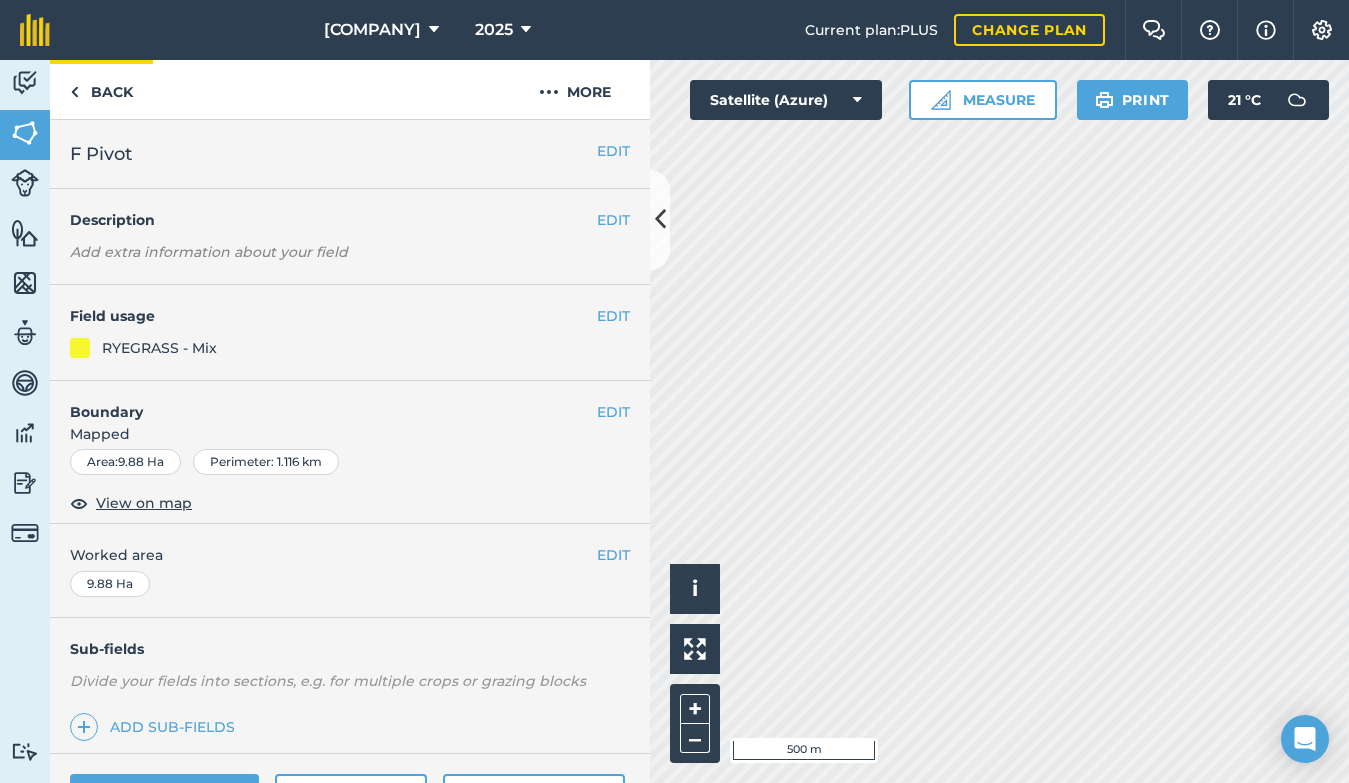 click on "Back" at bounding box center (101, 89) 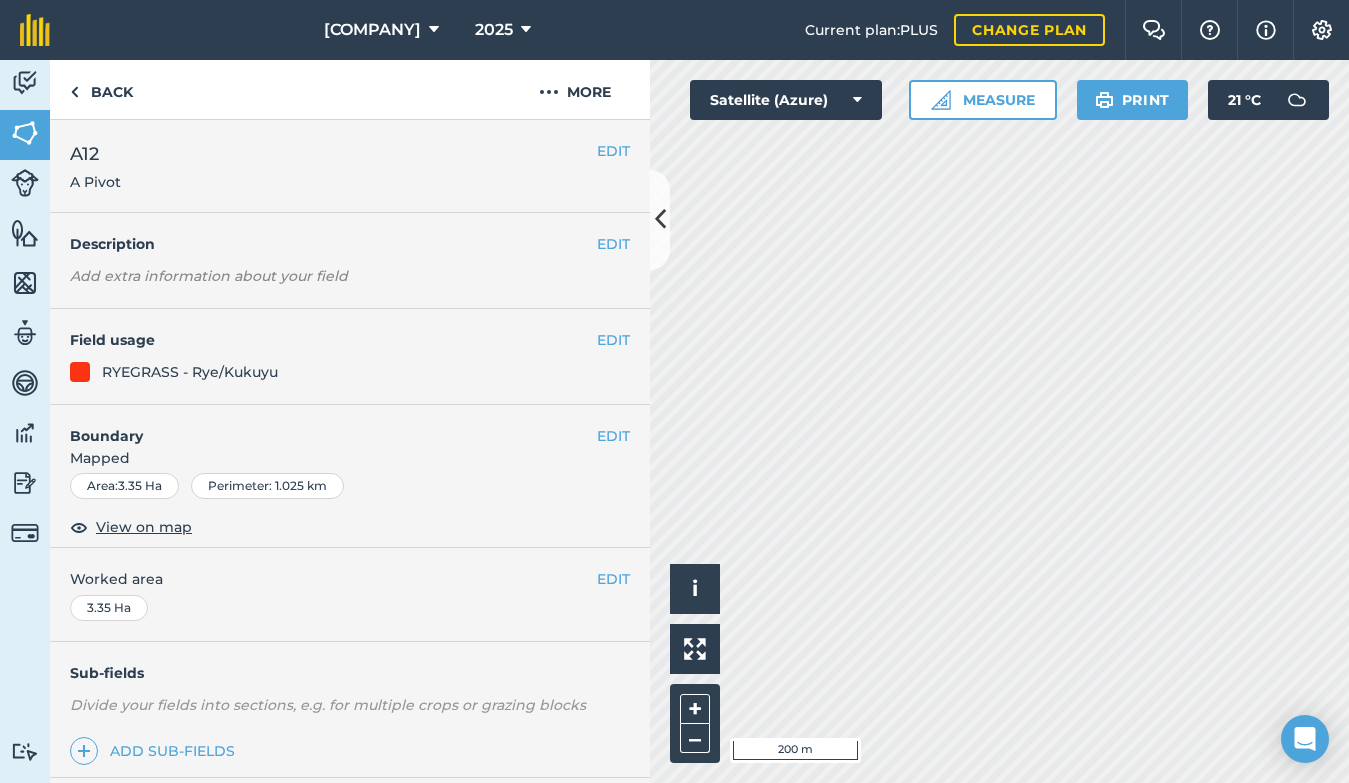 scroll, scrollTop: 234, scrollLeft: 0, axis: vertical 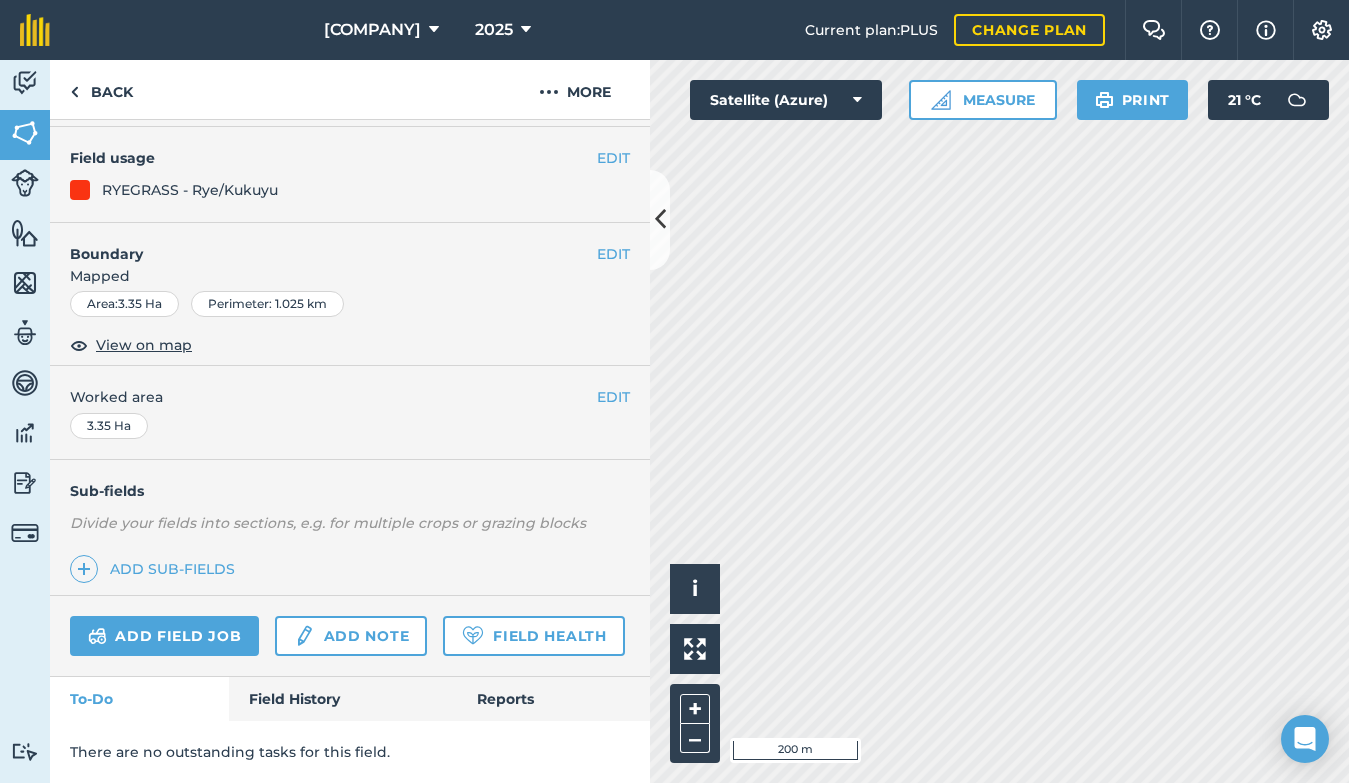 click on "Field History" at bounding box center (342, 699) 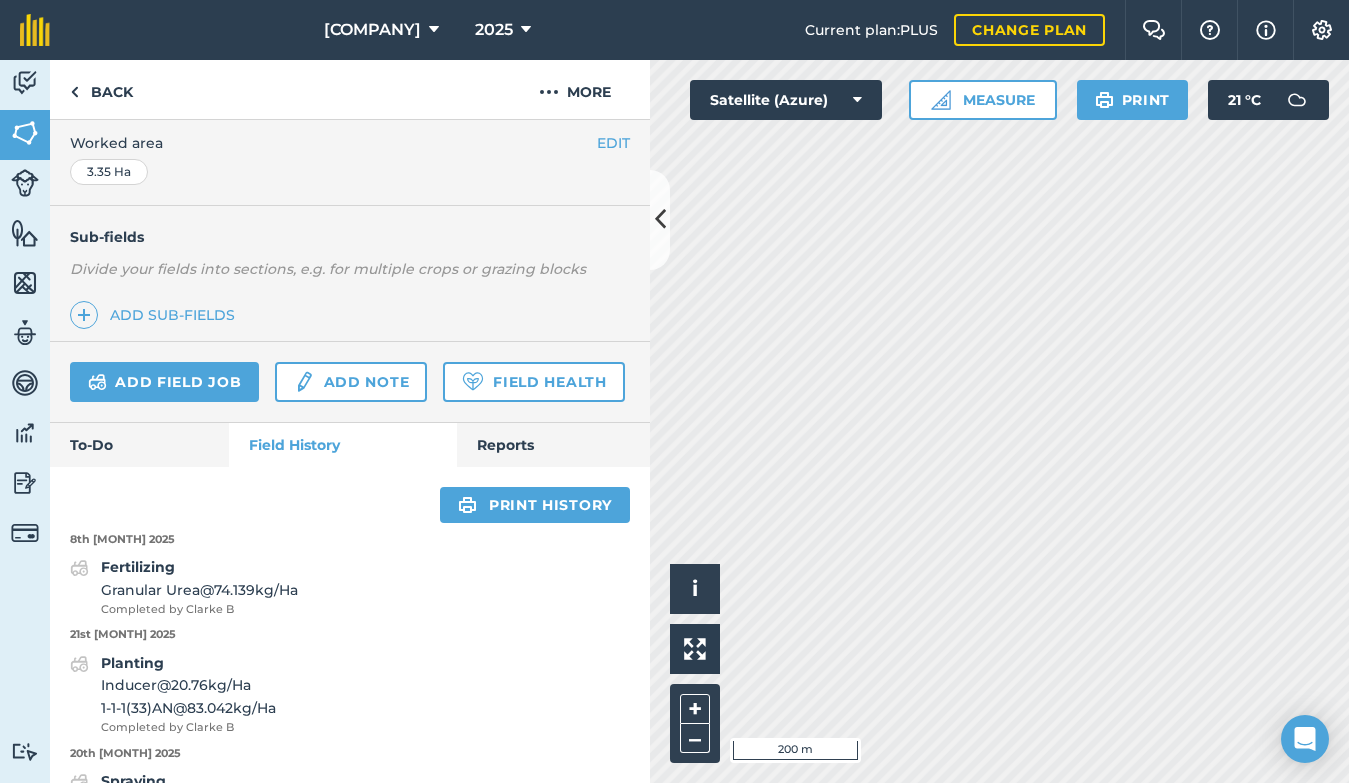 scroll, scrollTop: 552, scrollLeft: 0, axis: vertical 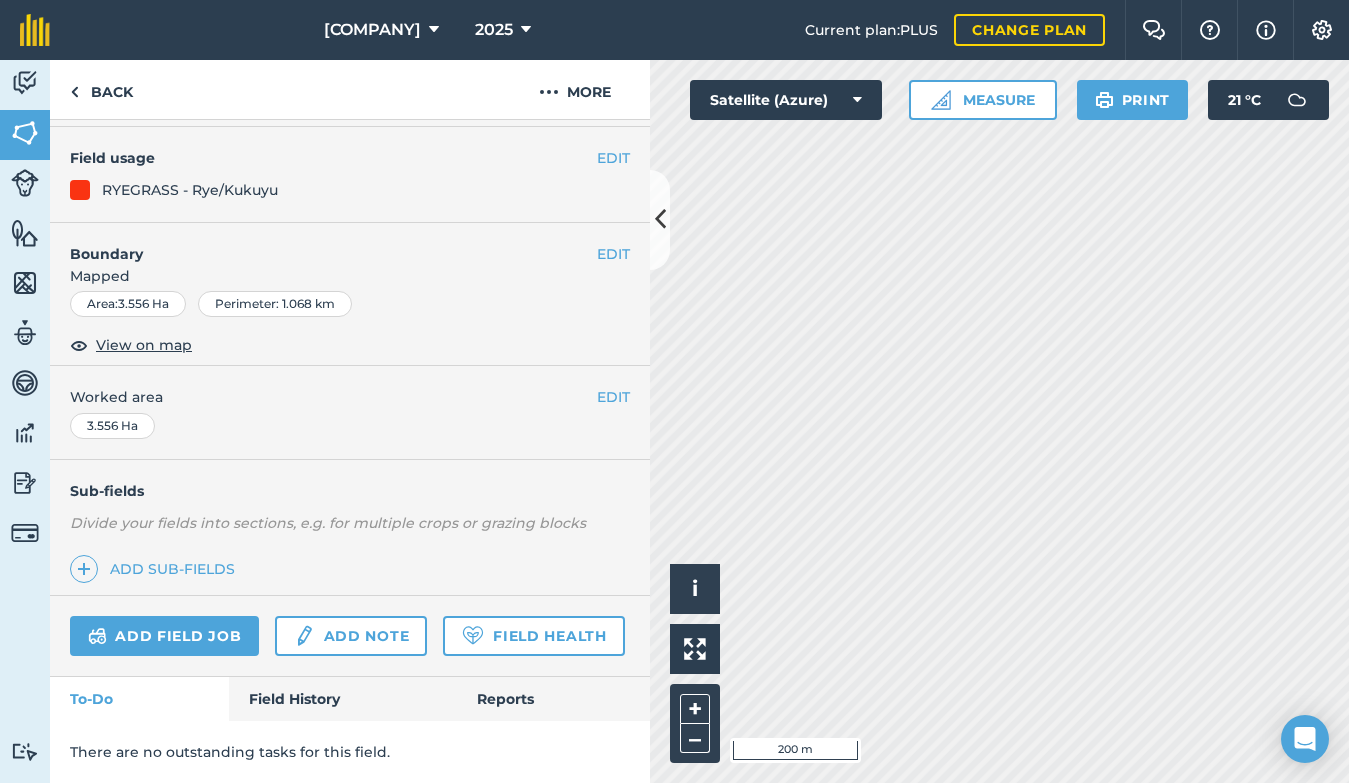 click on "Field History" at bounding box center (342, 699) 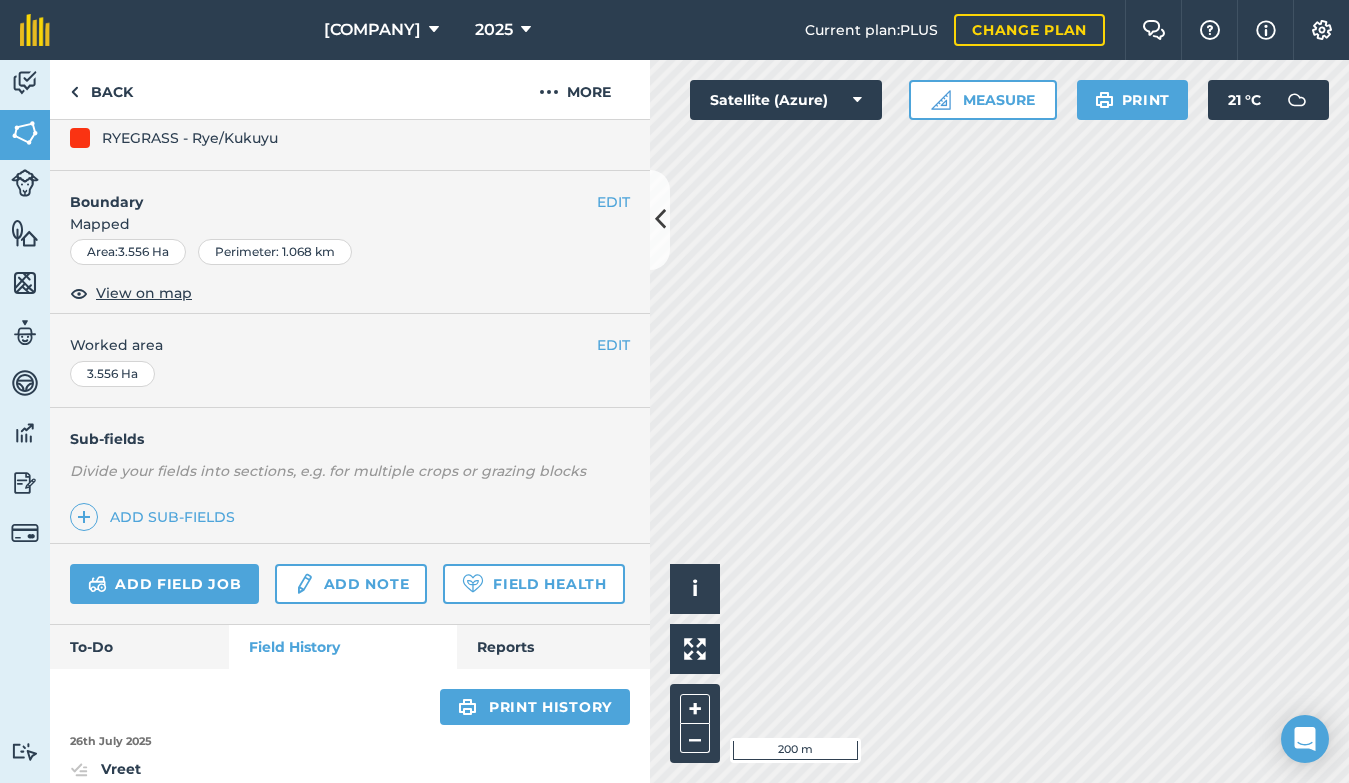 scroll, scrollTop: 624, scrollLeft: 0, axis: vertical 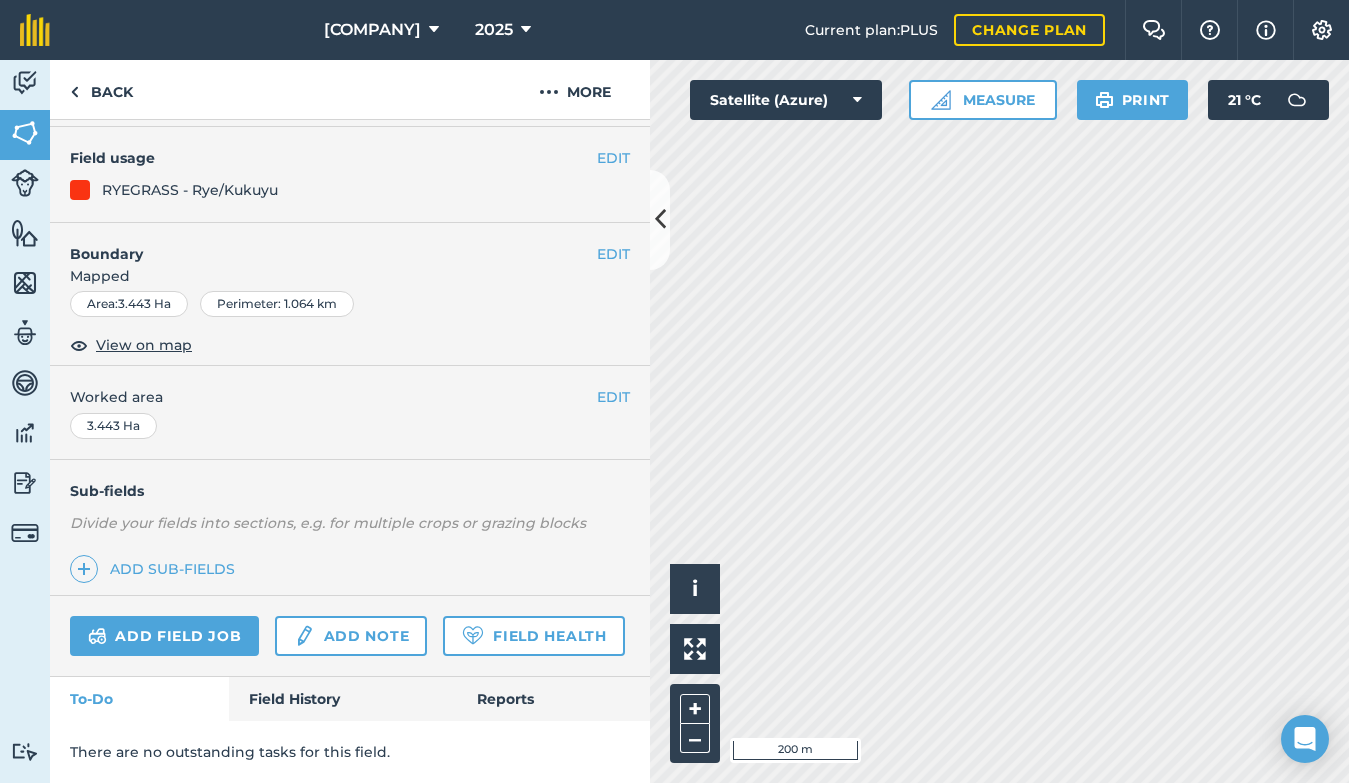 click on "Field History" at bounding box center (342, 699) 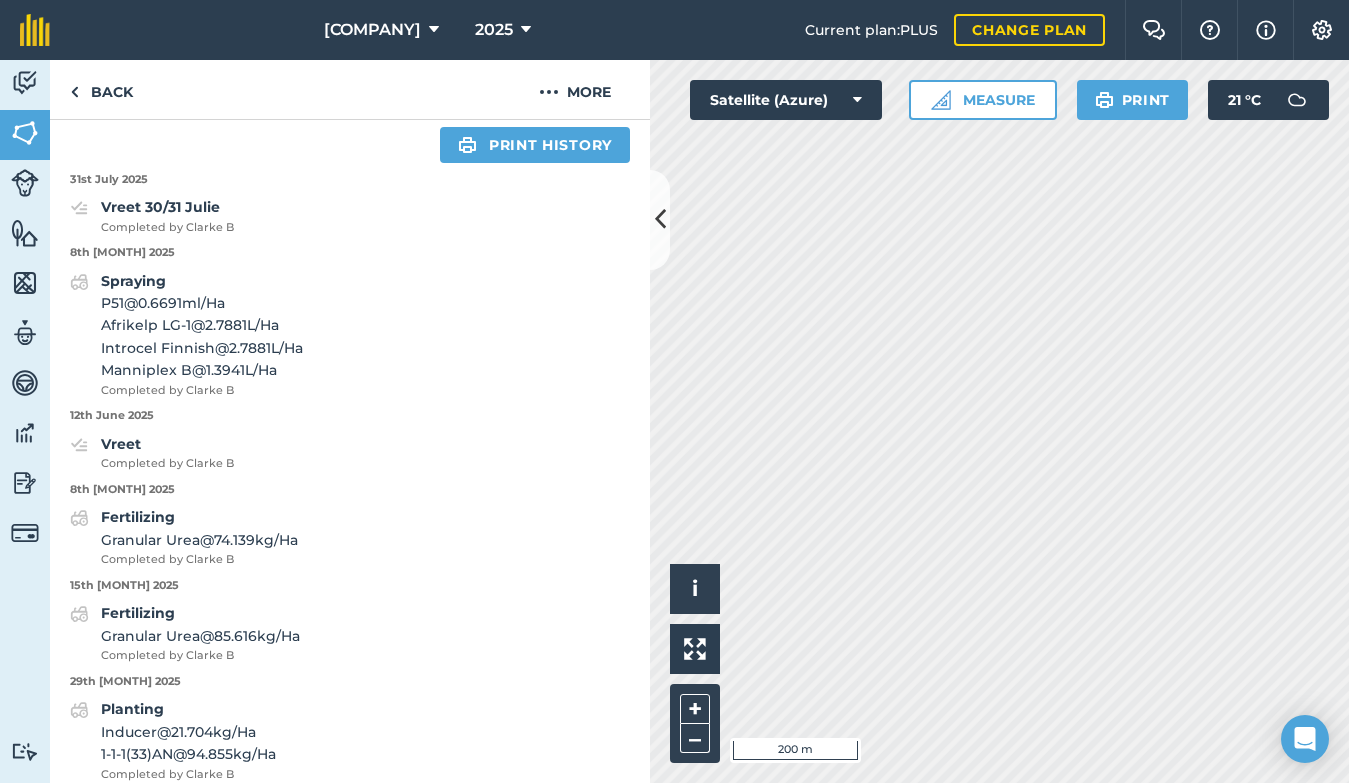 scroll, scrollTop: 628, scrollLeft: 0, axis: vertical 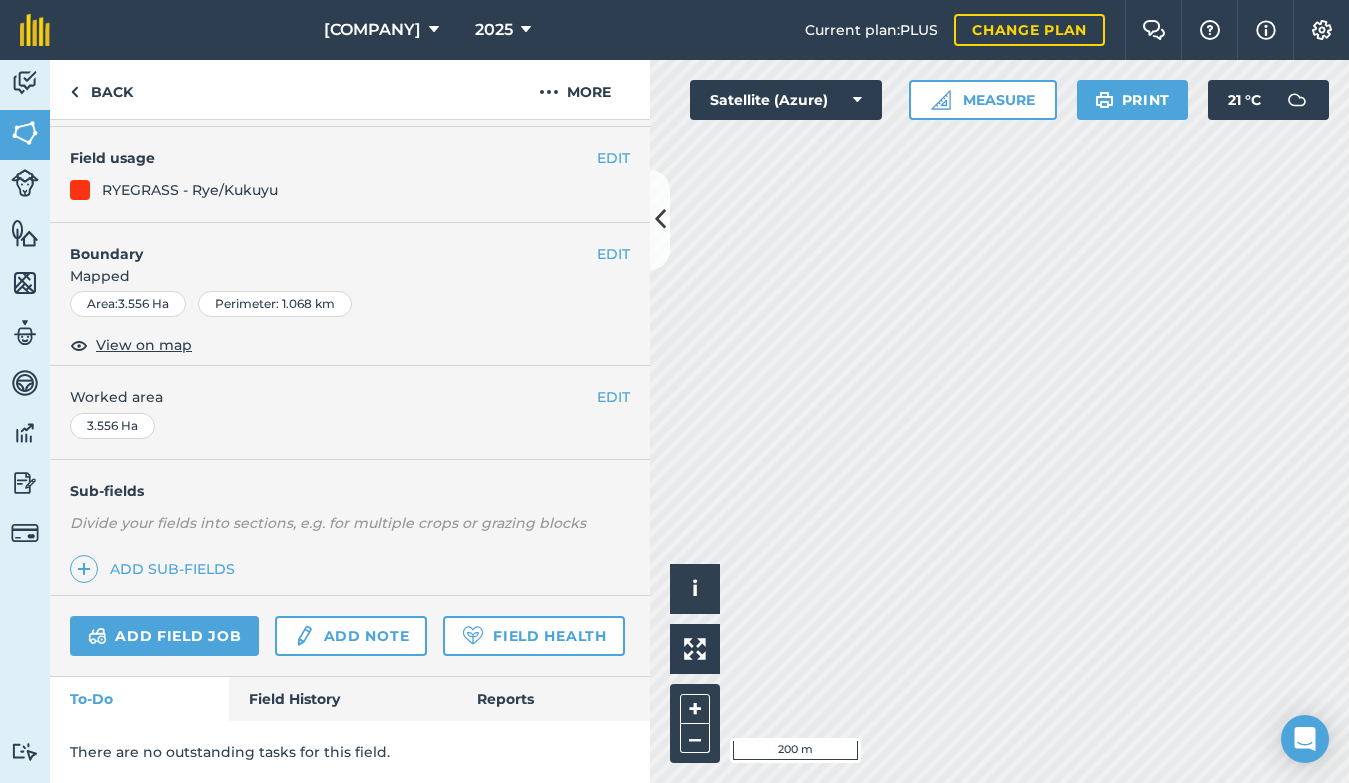 click on "Field History" at bounding box center (342, 699) 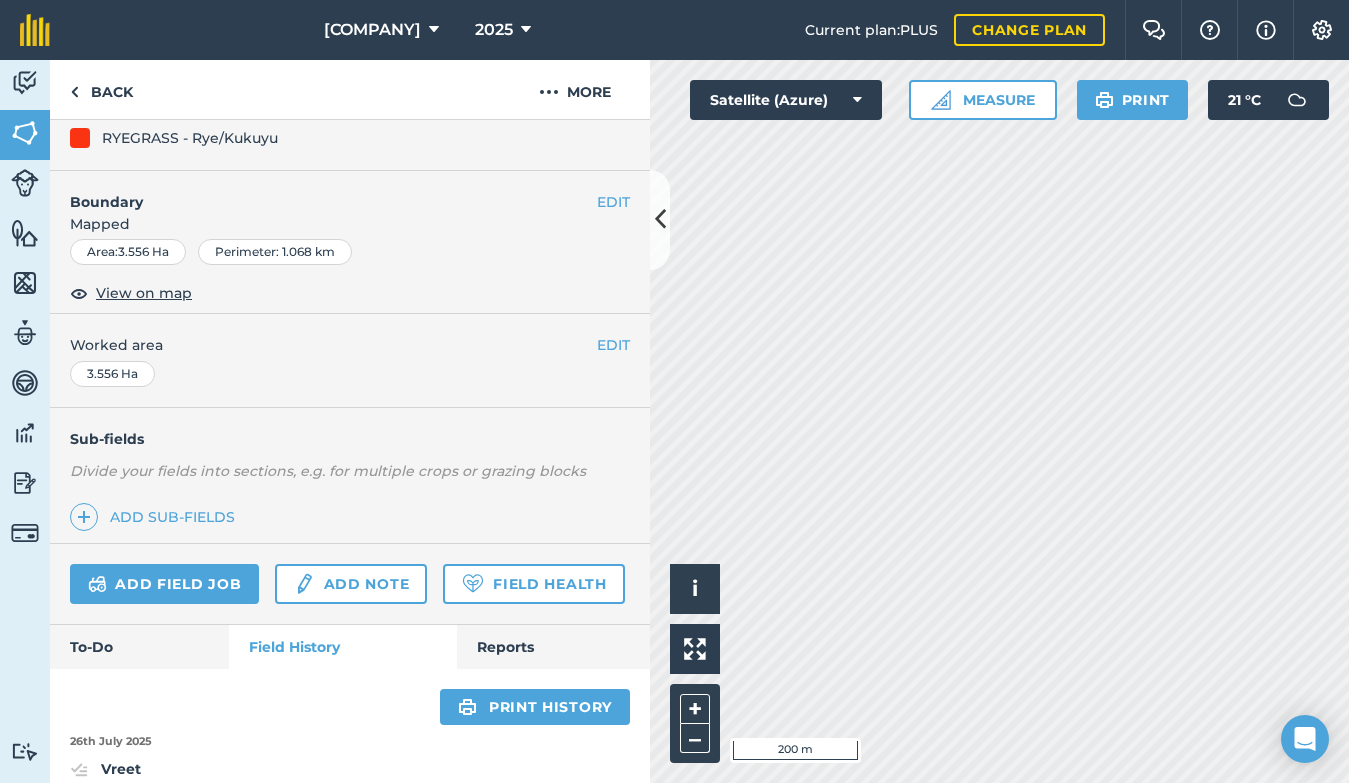 scroll, scrollTop: 624, scrollLeft: 0, axis: vertical 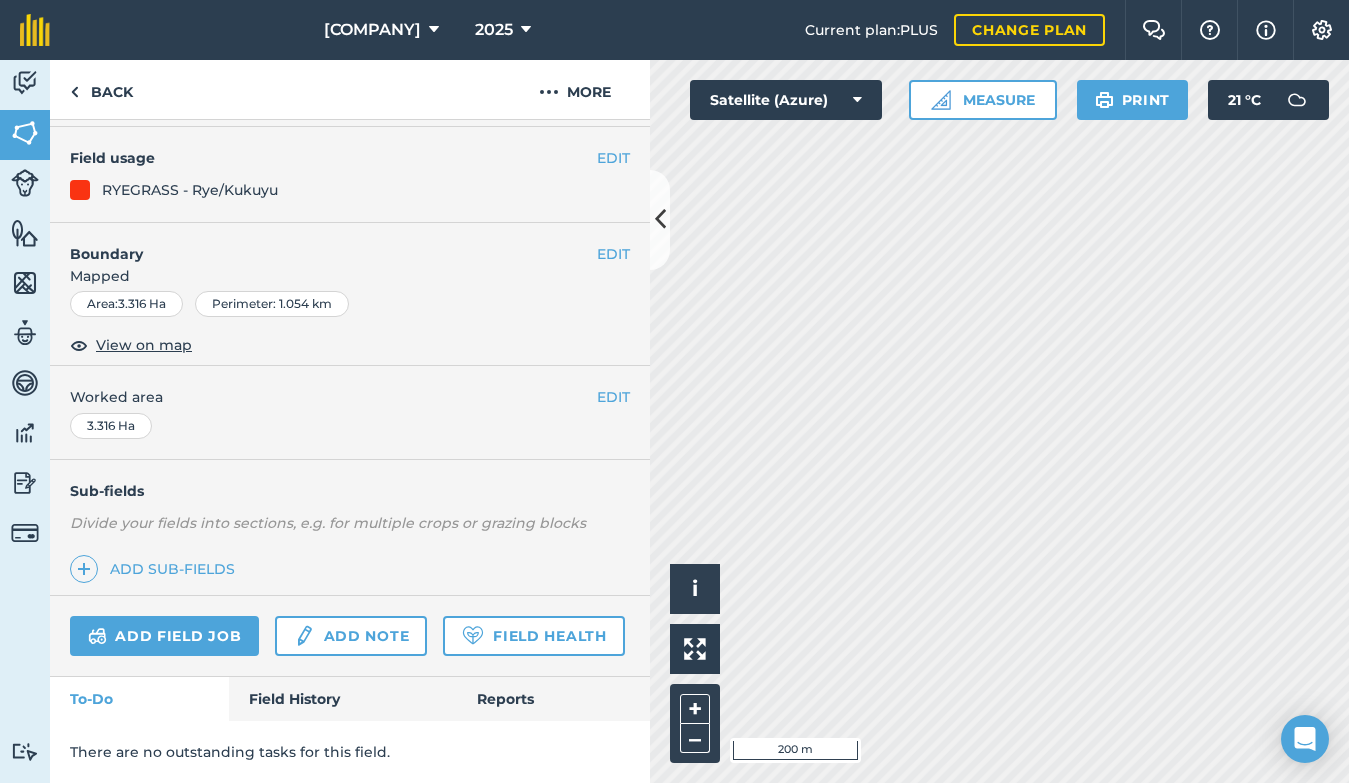 click on "Field History" at bounding box center [342, 699] 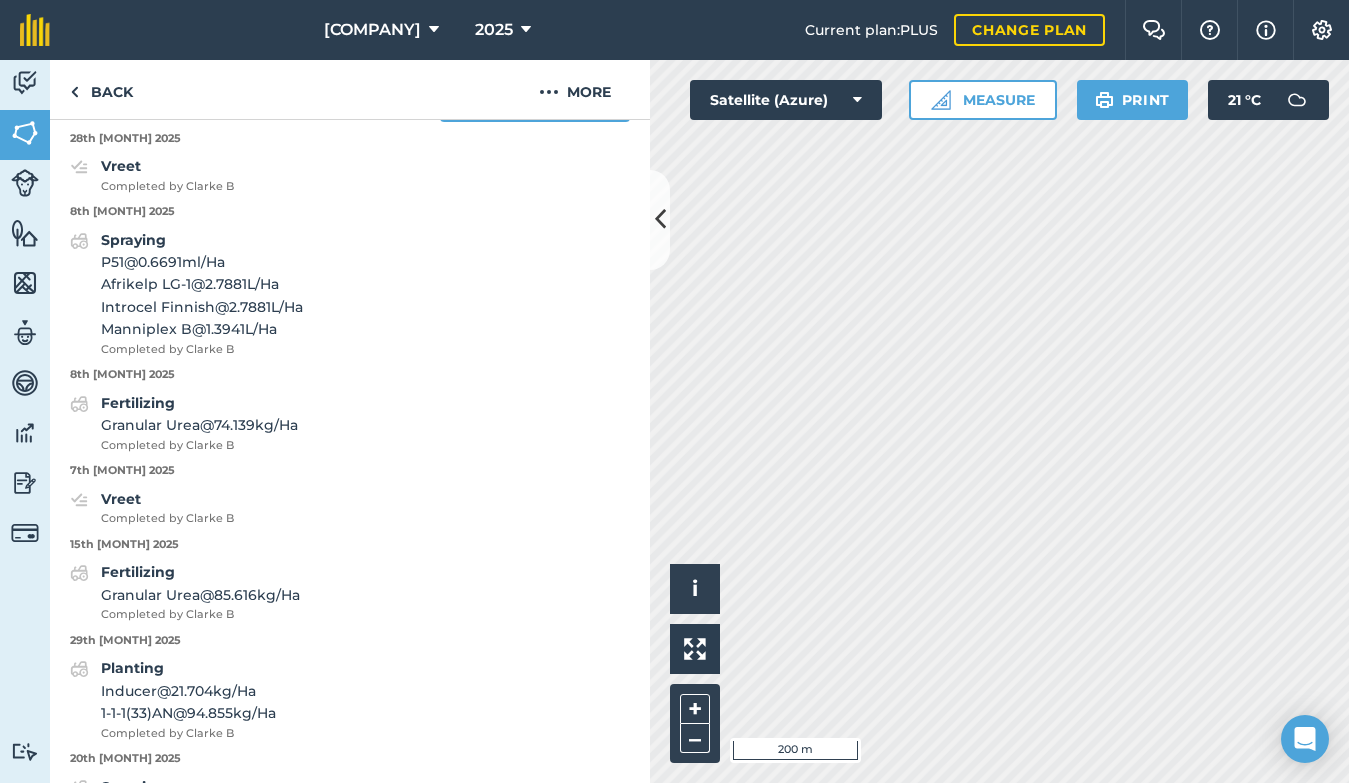 scroll, scrollTop: 69, scrollLeft: 0, axis: vertical 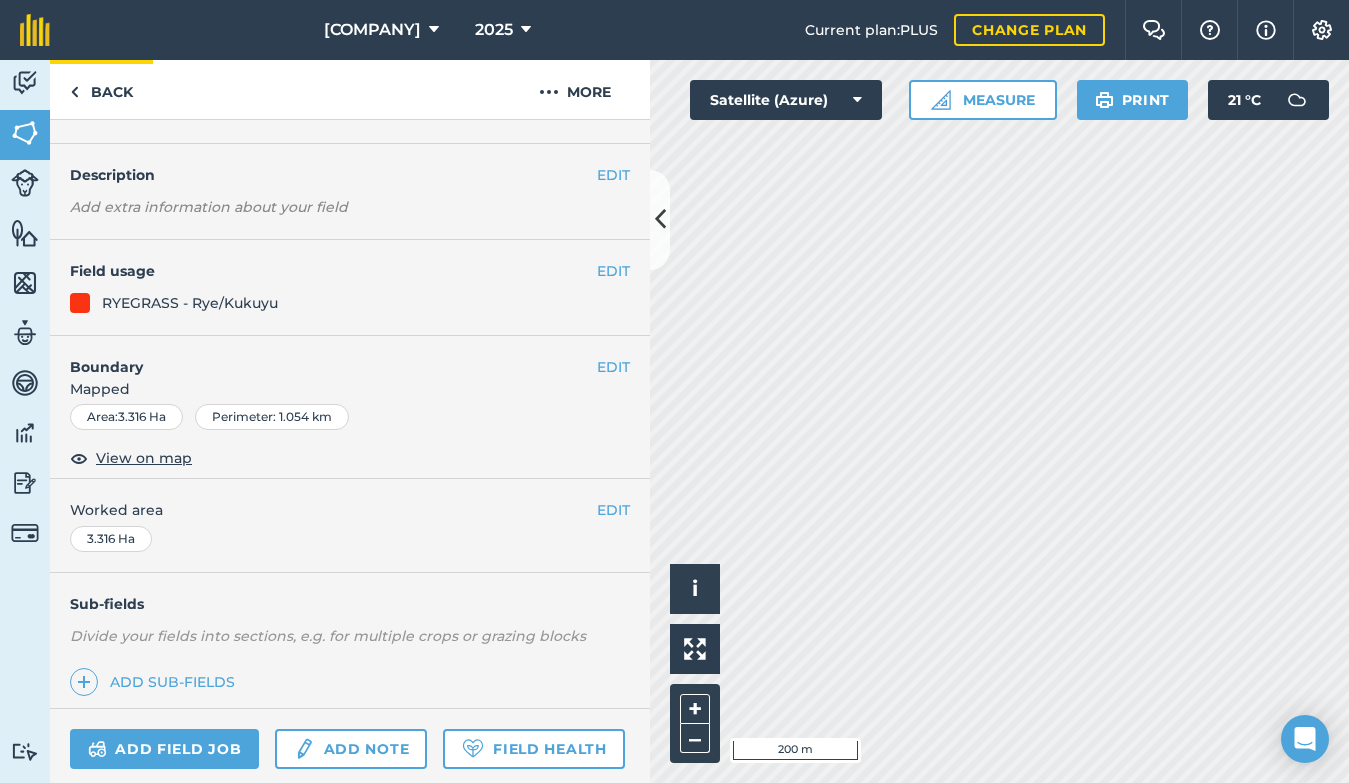 click on "Back" at bounding box center [101, 89] 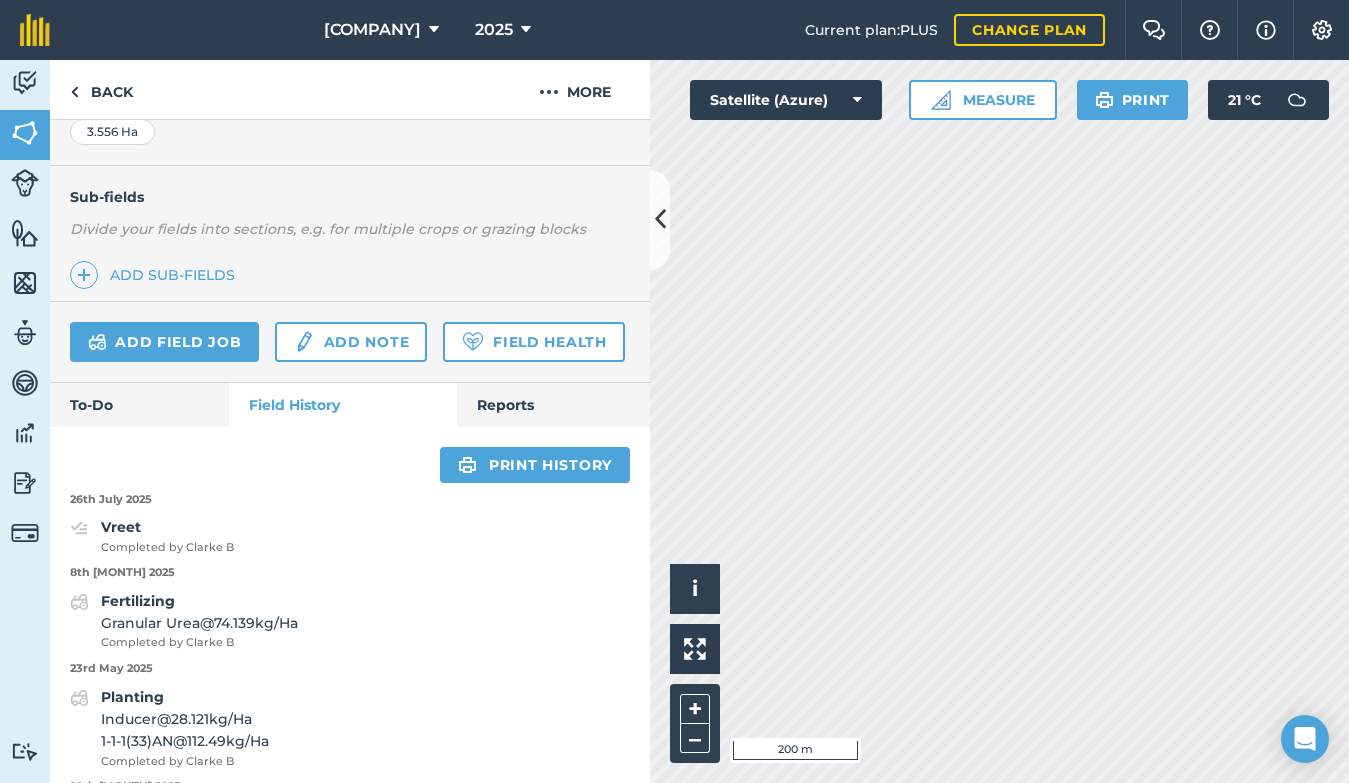 scroll, scrollTop: 78, scrollLeft: 0, axis: vertical 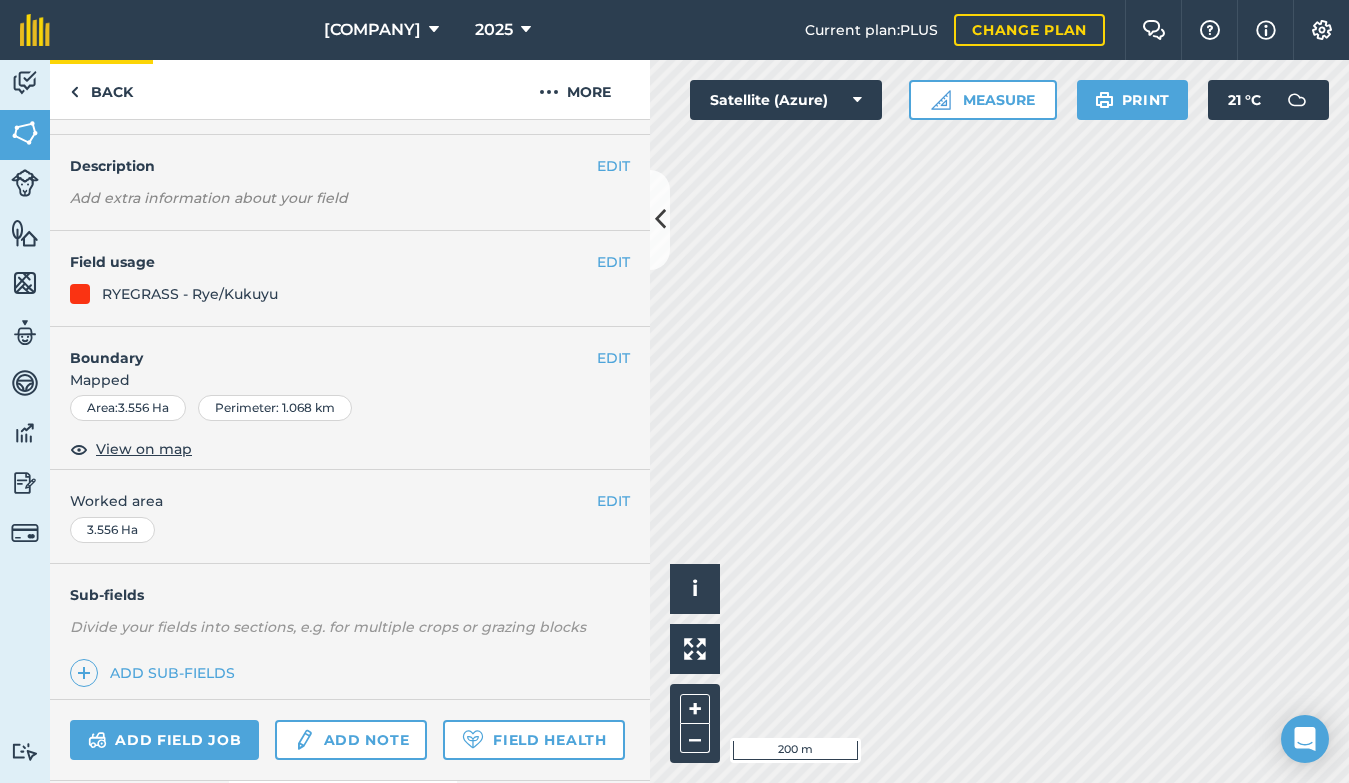 click on "Back" at bounding box center (101, 89) 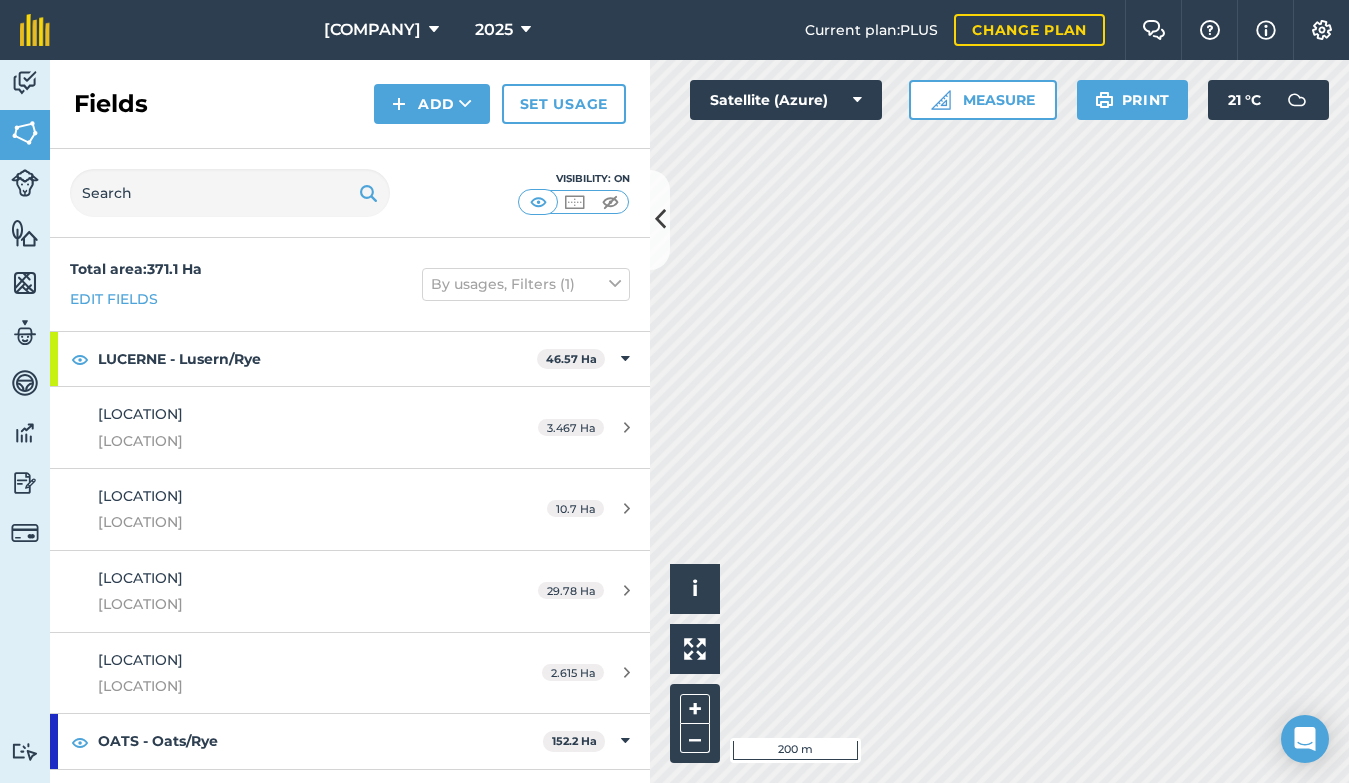 click on "Activity" at bounding box center (25, 85) 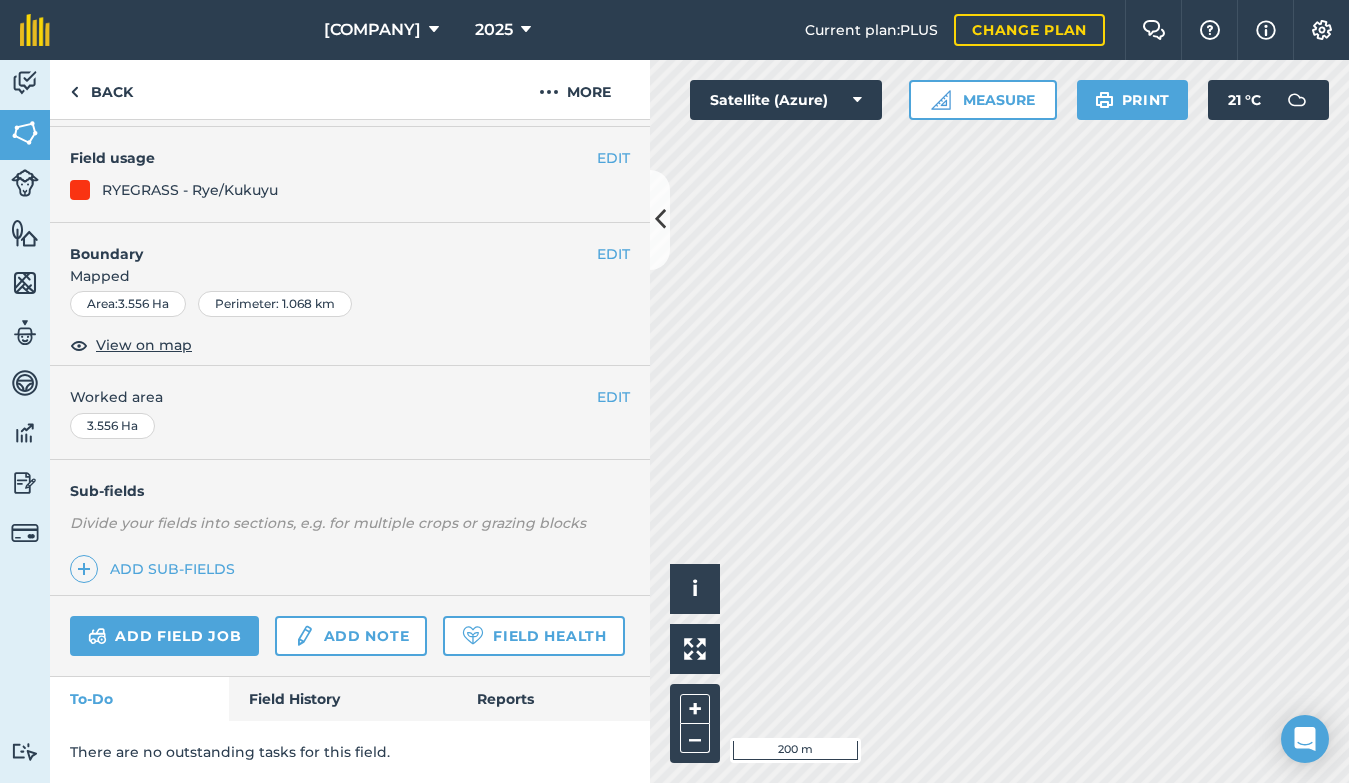 click on "Field History" at bounding box center (342, 699) 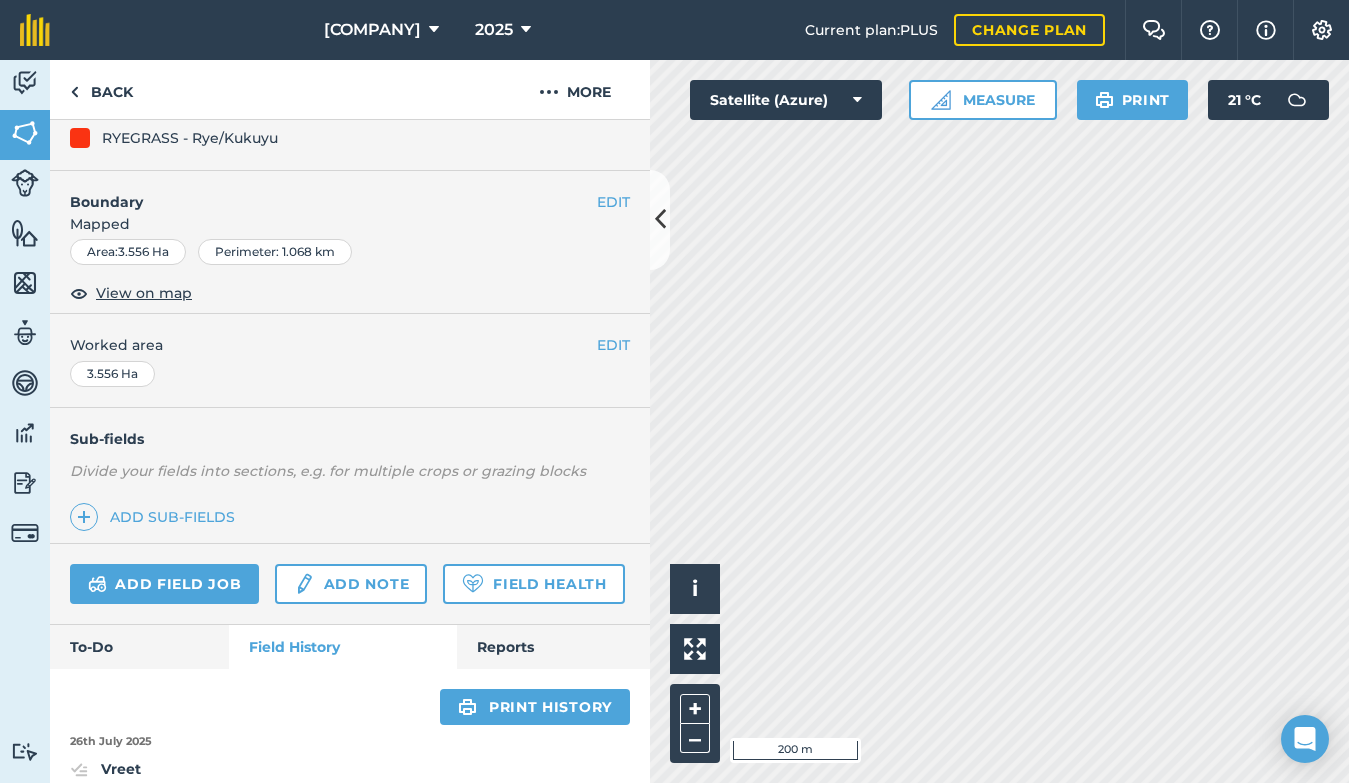scroll, scrollTop: 624, scrollLeft: 0, axis: vertical 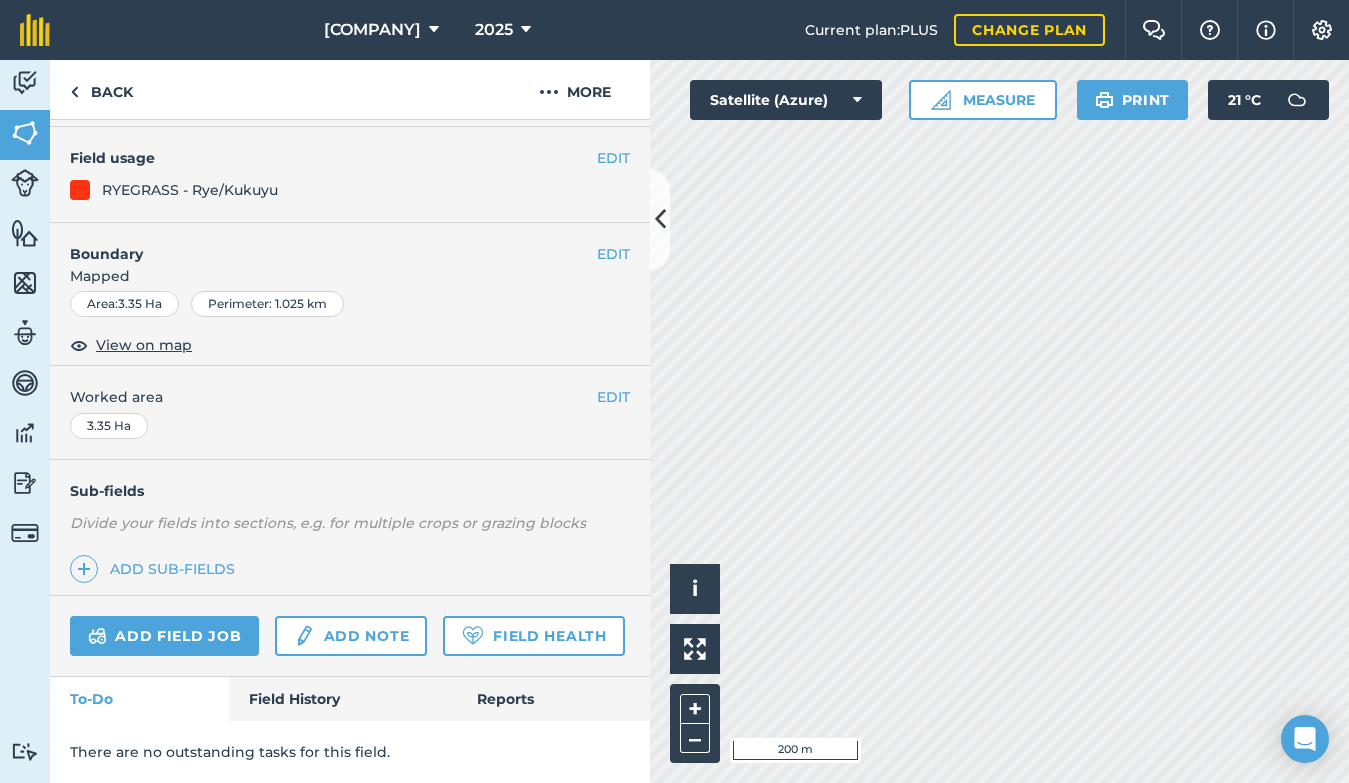 drag, startPoint x: 324, startPoint y: 703, endPoint x: 352, endPoint y: 673, distance: 41.036568 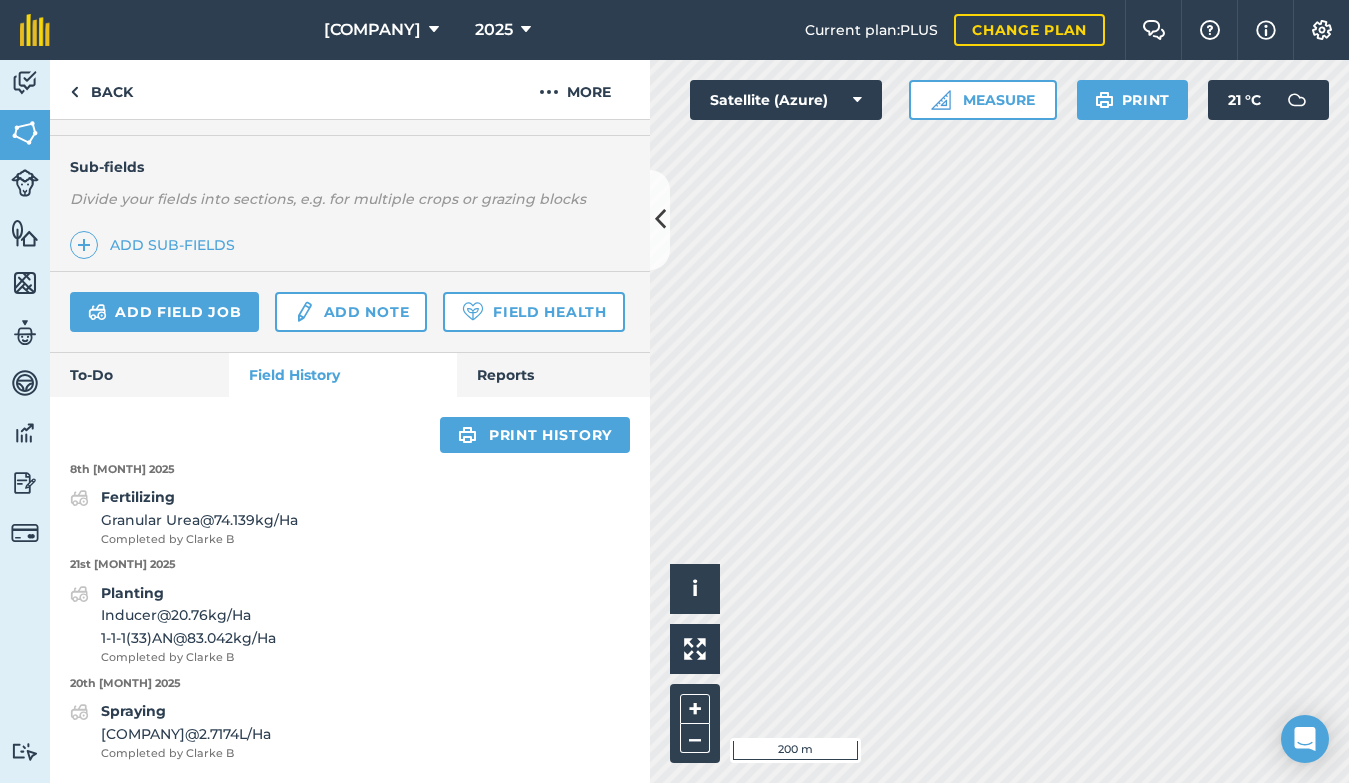 scroll, scrollTop: 0, scrollLeft: 0, axis: both 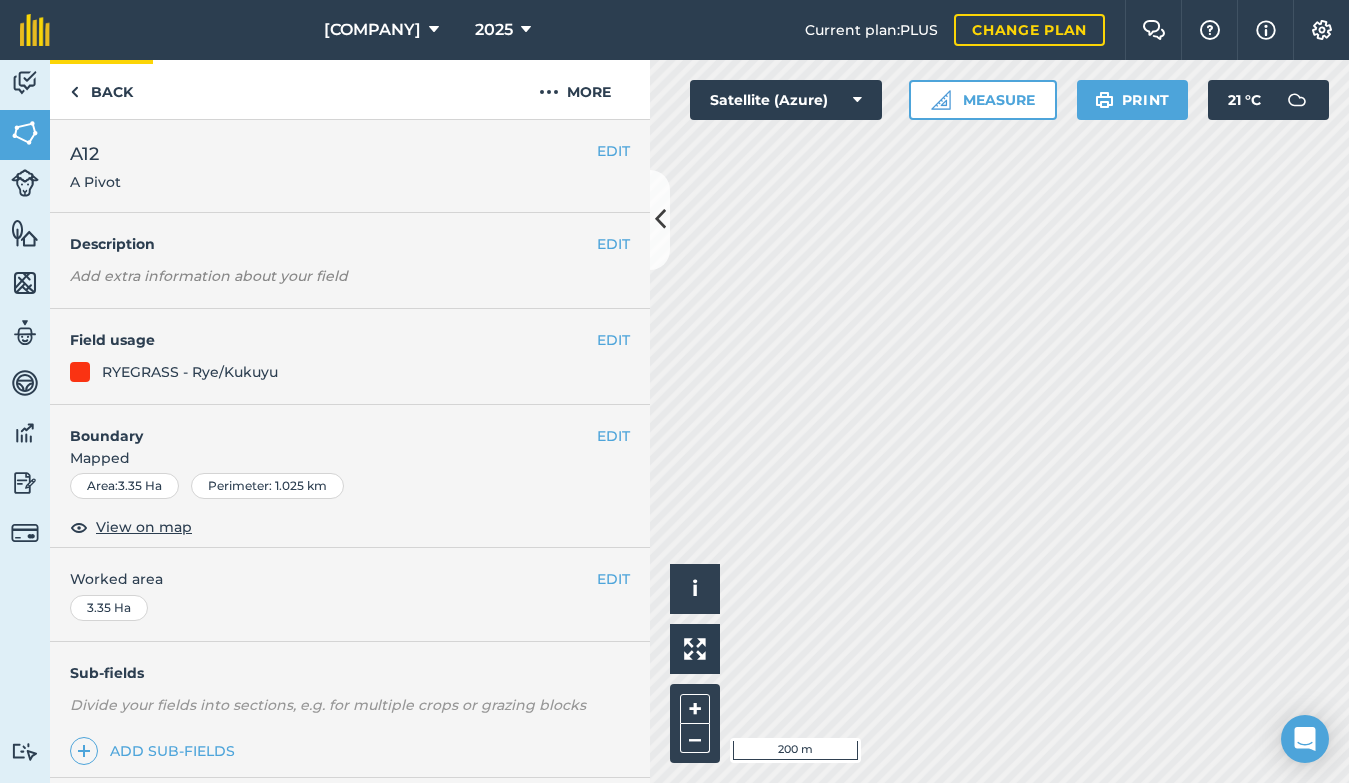 click on "Back" at bounding box center [101, 89] 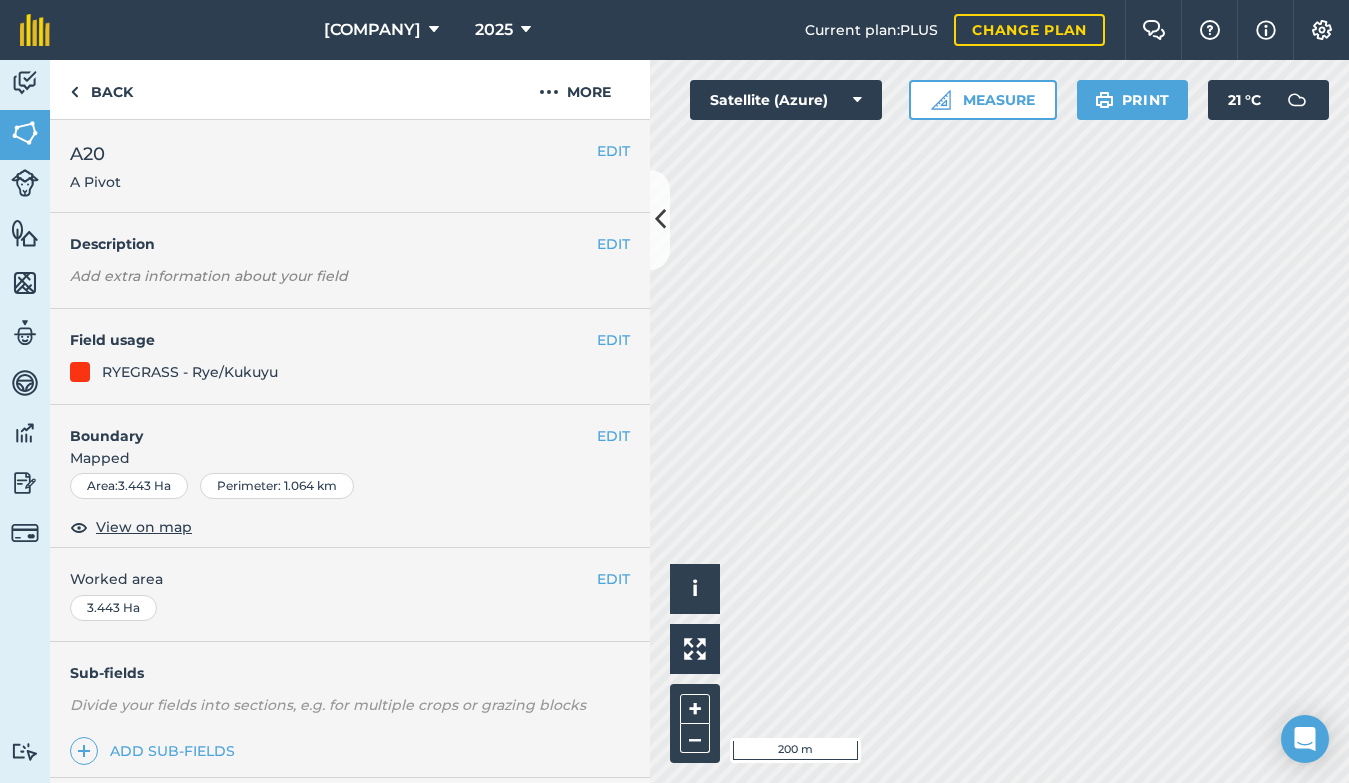 scroll, scrollTop: 234, scrollLeft: 0, axis: vertical 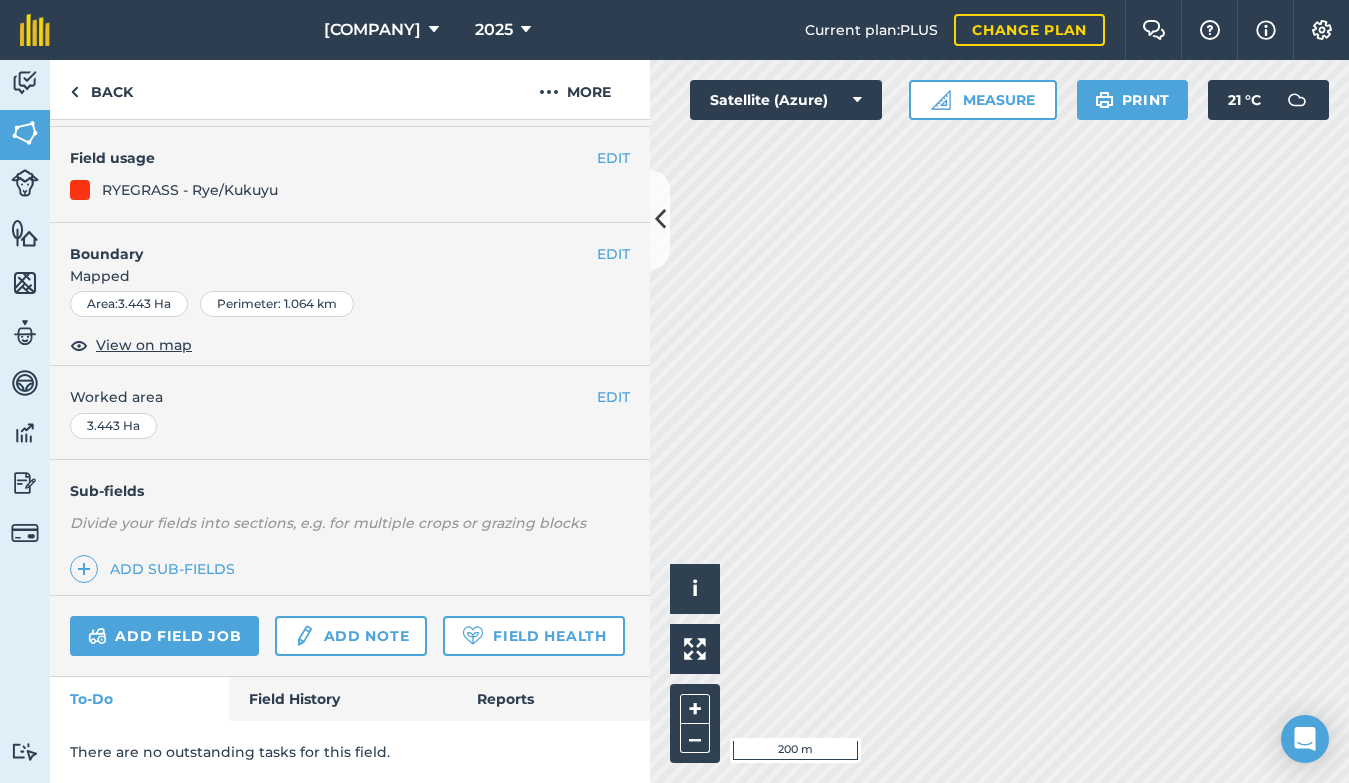 click on "Field History" at bounding box center [342, 699] 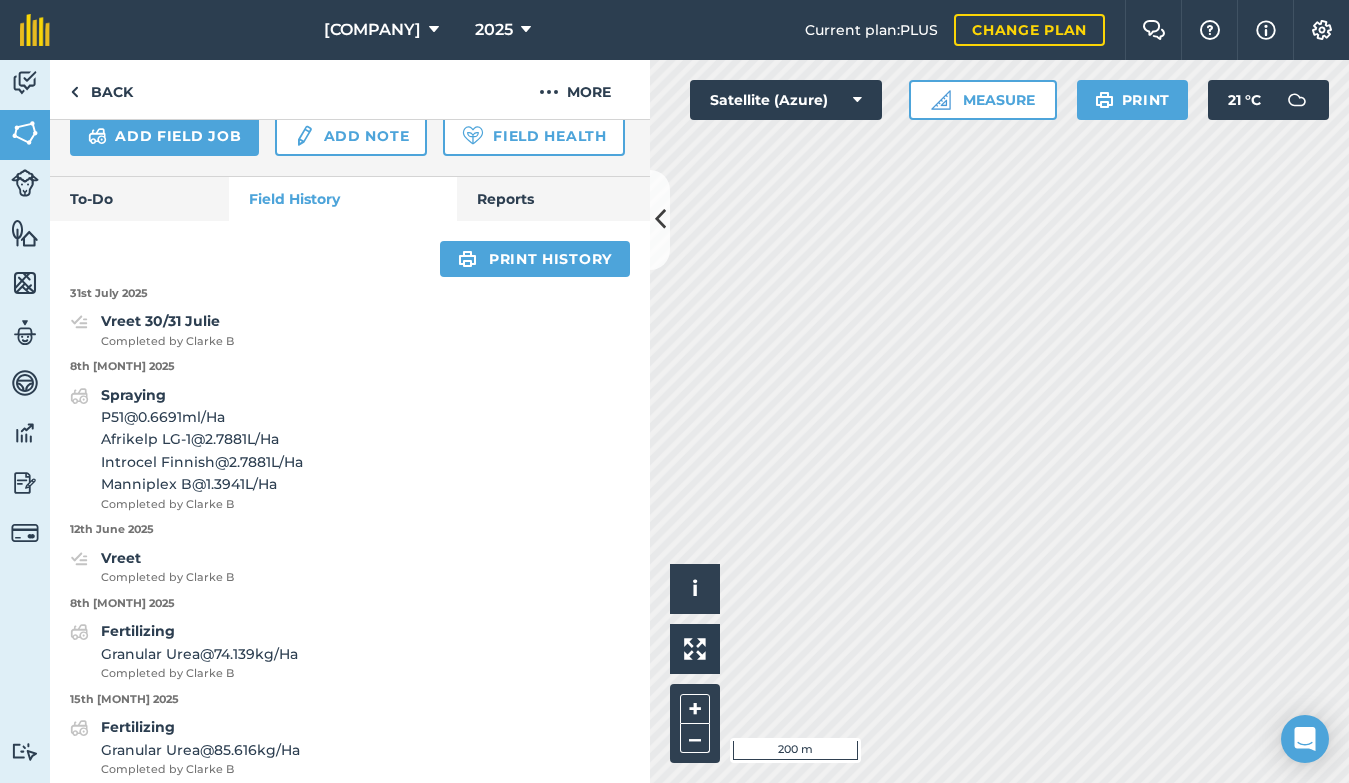 scroll, scrollTop: 690, scrollLeft: 0, axis: vertical 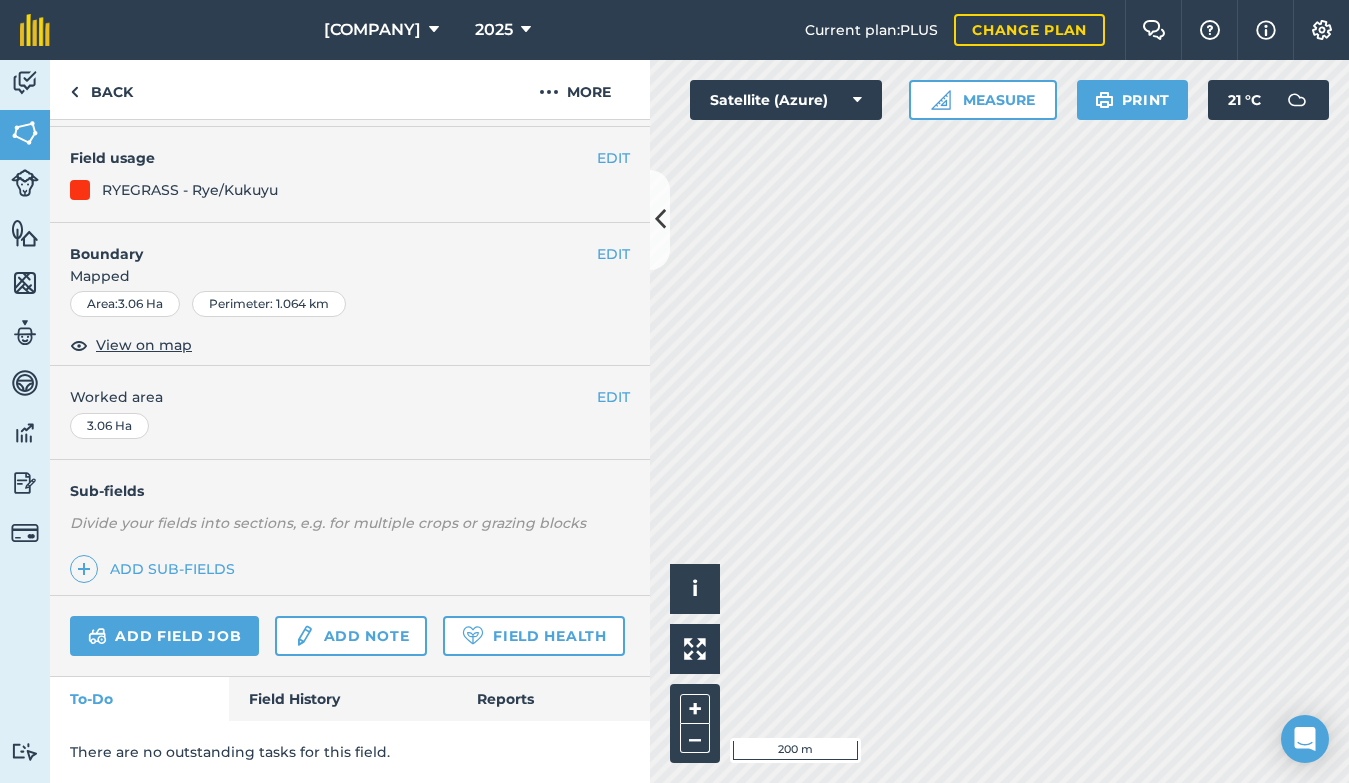 click on "Field History" at bounding box center [342, 699] 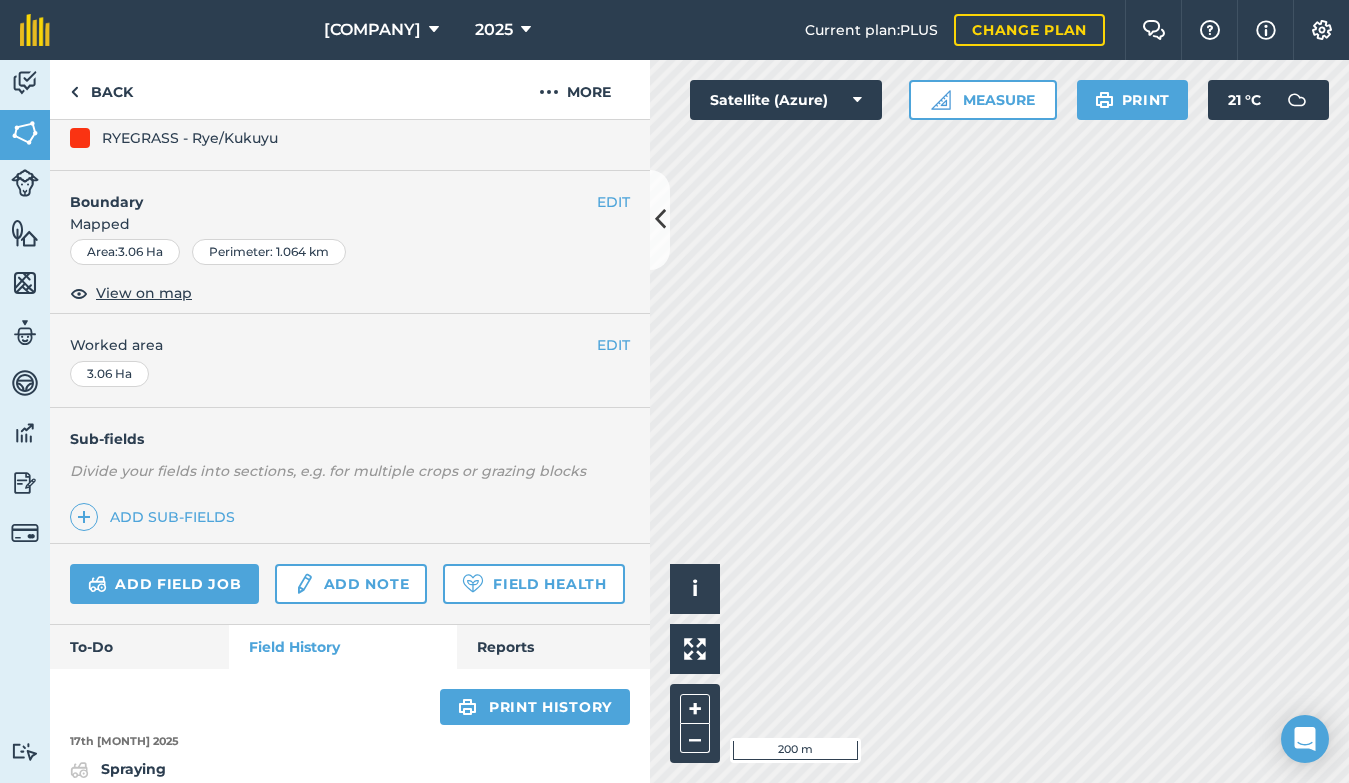 scroll, scrollTop: 784, scrollLeft: 0, axis: vertical 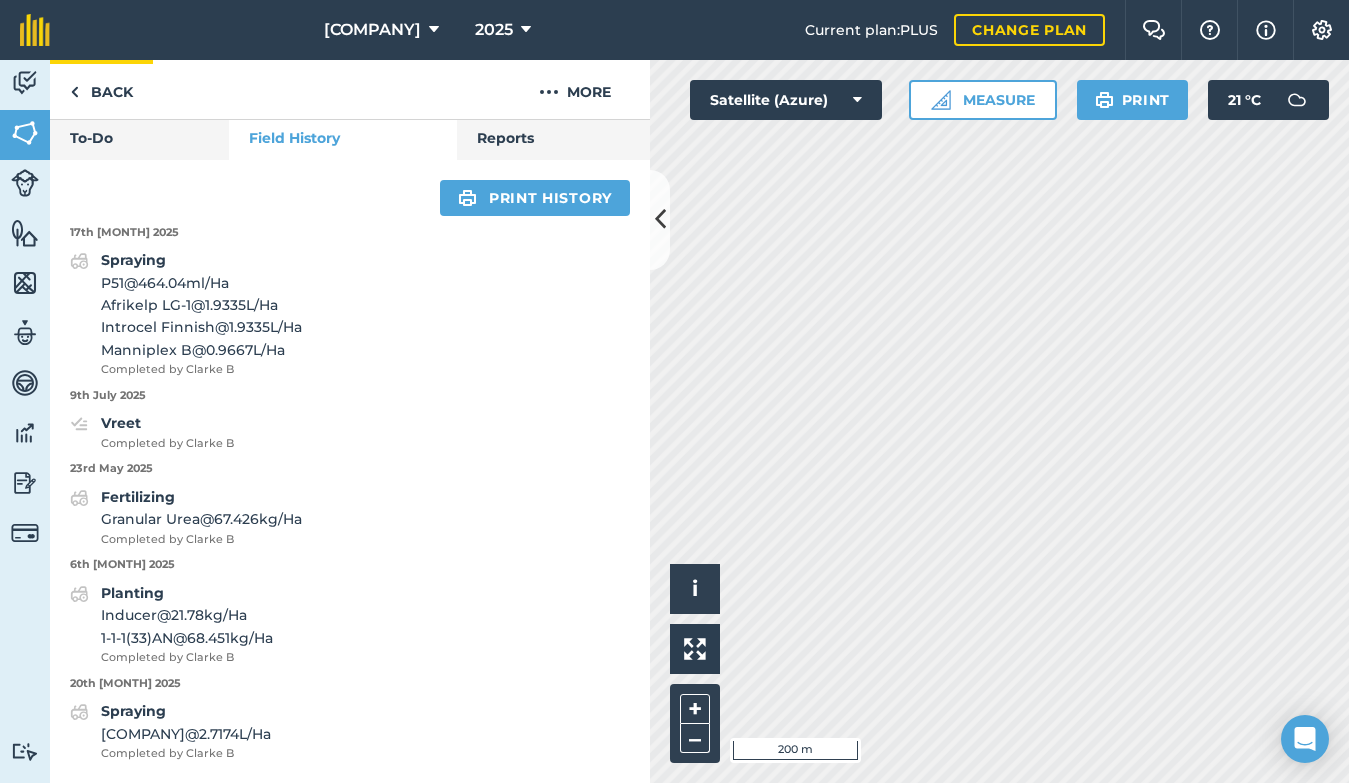 click on "Back" at bounding box center [101, 89] 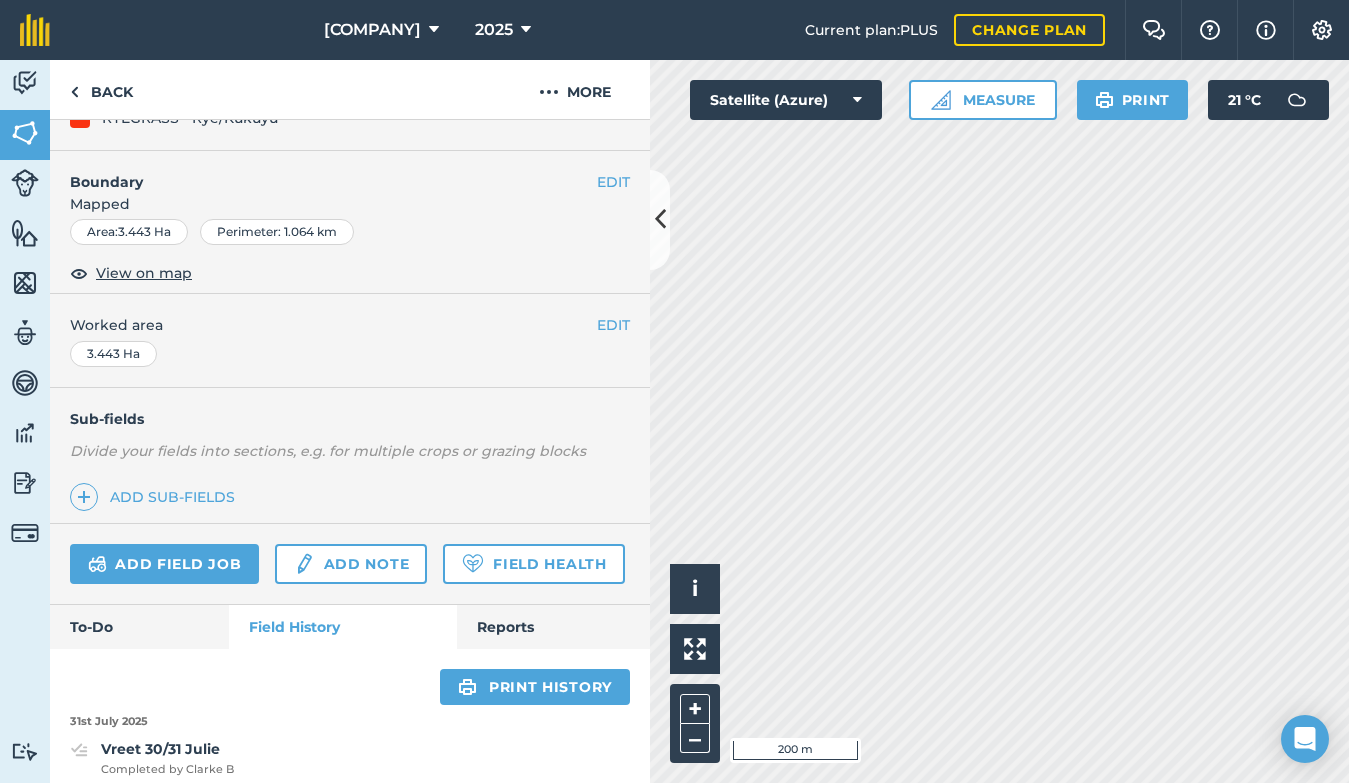 scroll, scrollTop: 0, scrollLeft: 0, axis: both 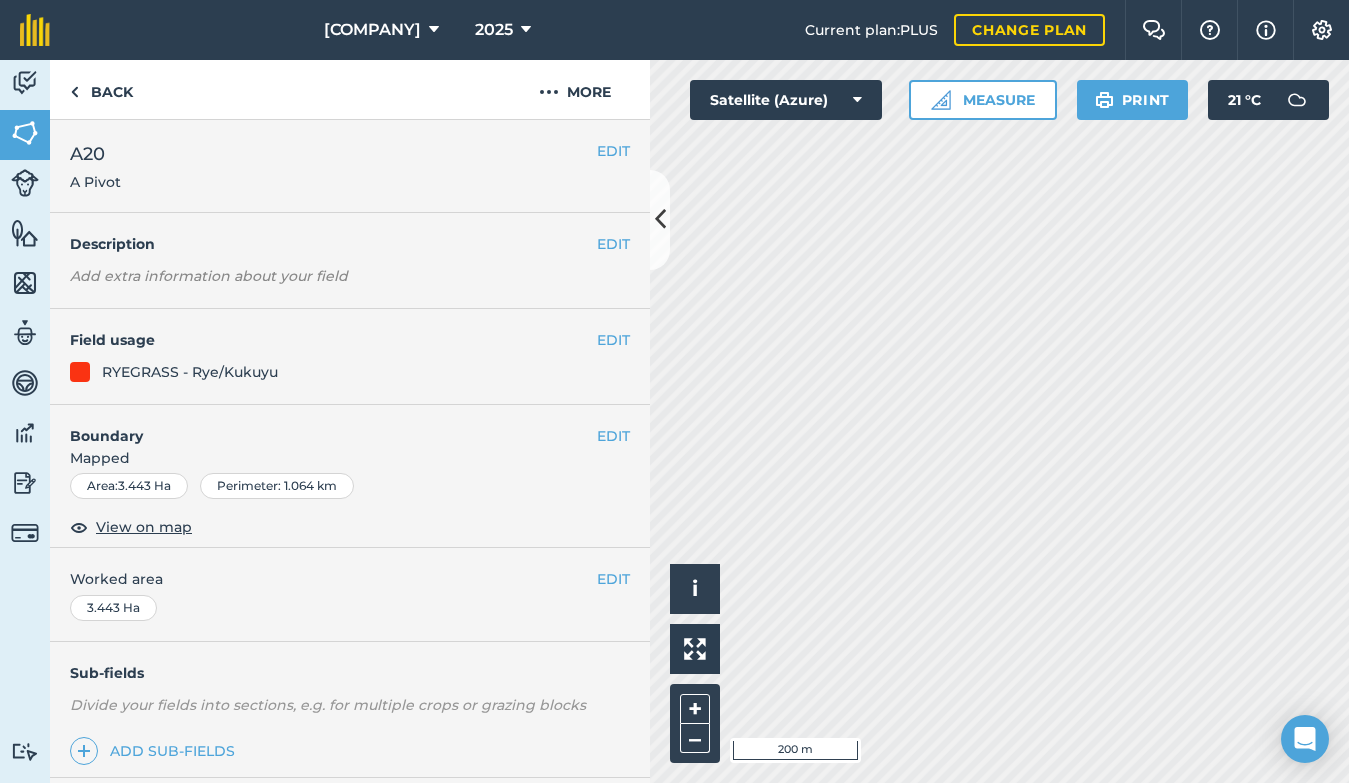 click at bounding box center [25, 83] 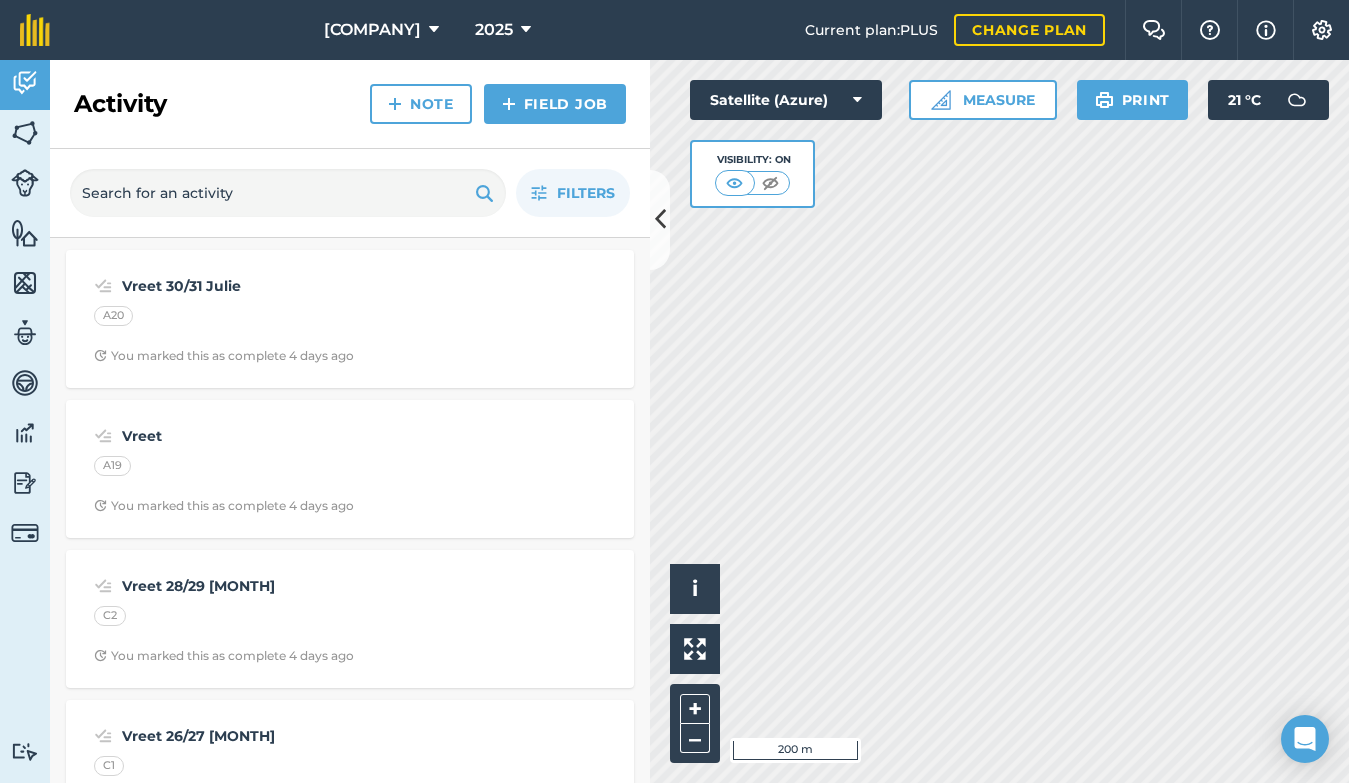 click on "Field Job" at bounding box center (555, 104) 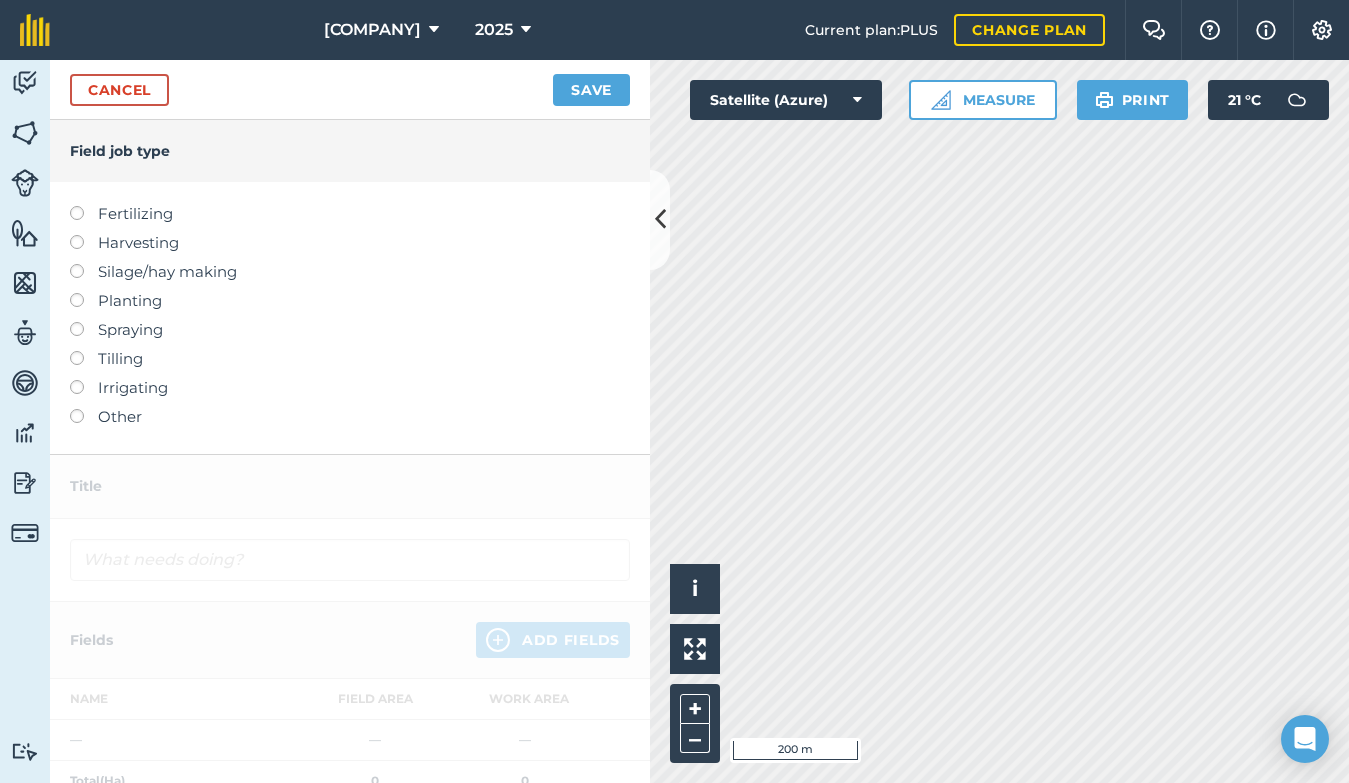 click at bounding box center (84, 206) 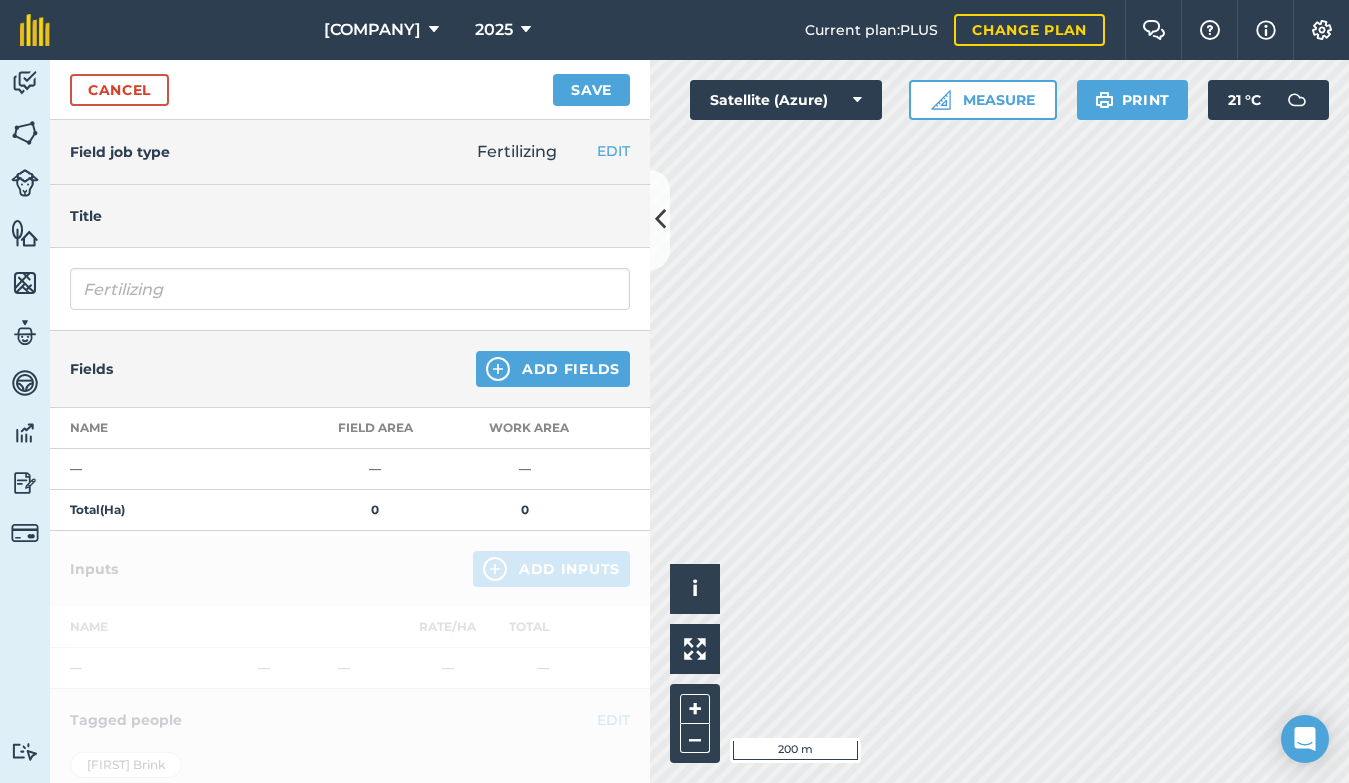 type on "Fertilizing" 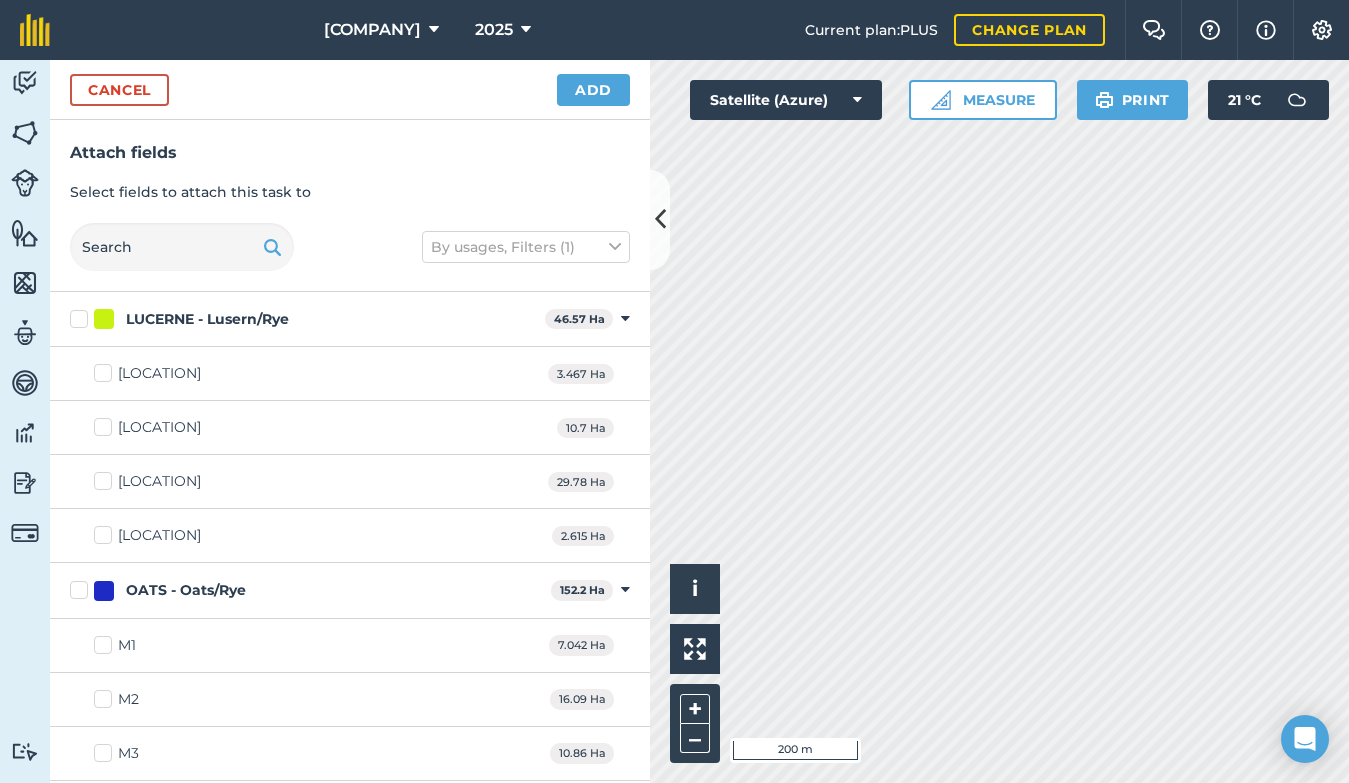 click on "Cancel" at bounding box center (119, 90) 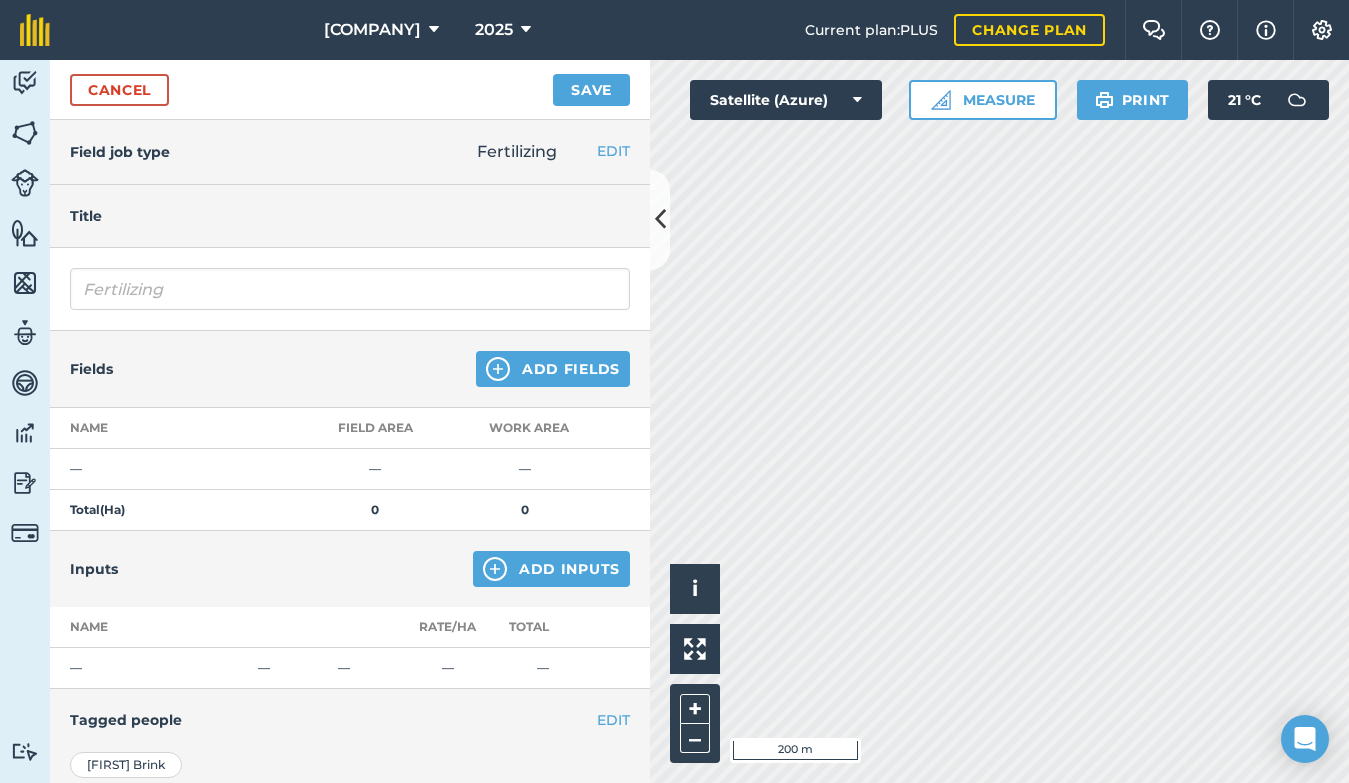 click on "Cancel" at bounding box center (119, 90) 